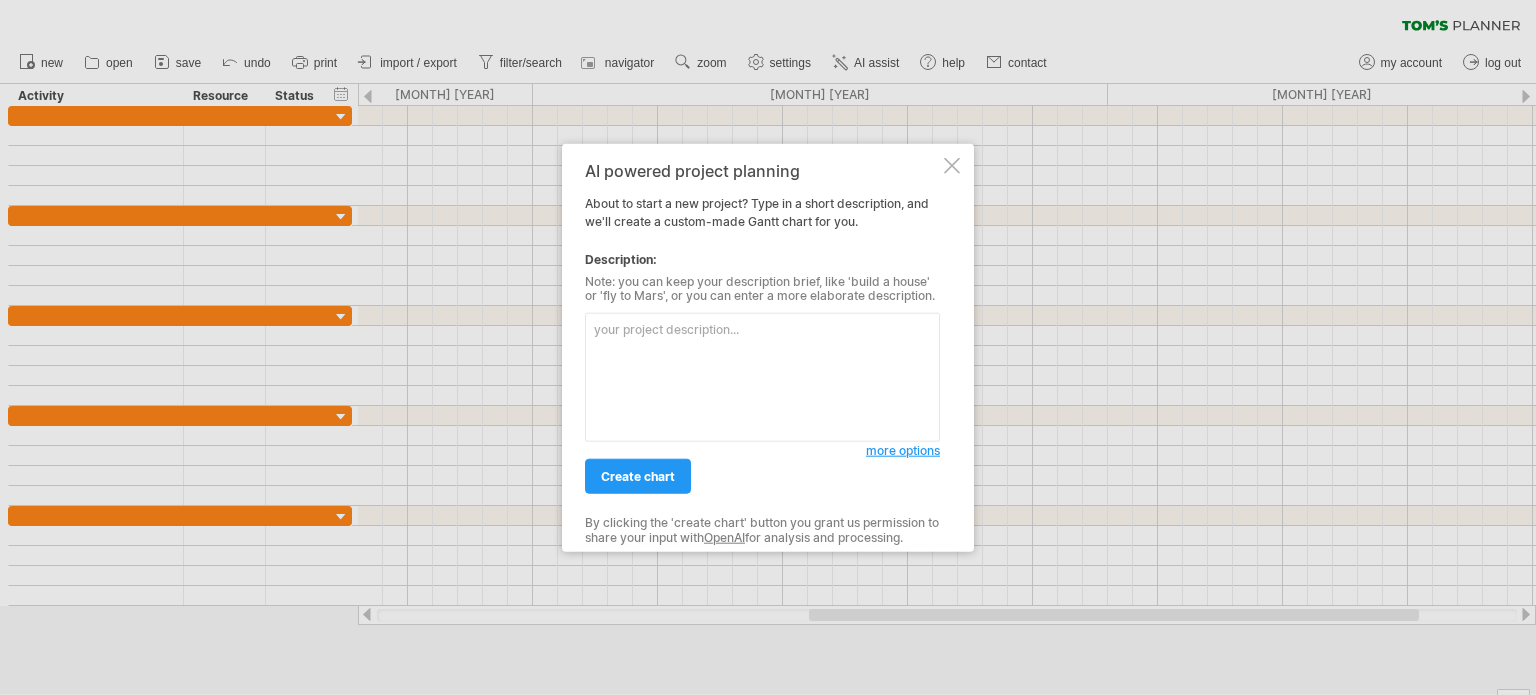 scroll, scrollTop: 0, scrollLeft: 0, axis: both 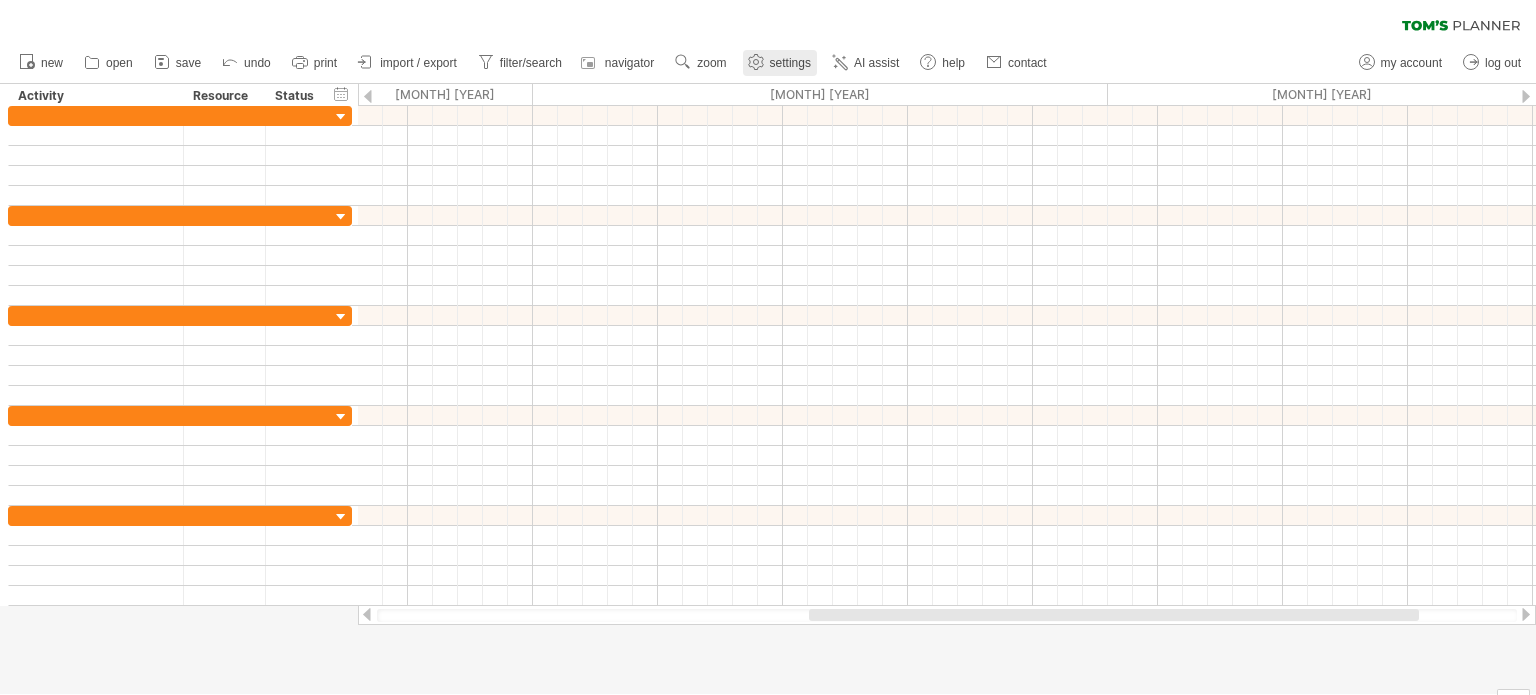 click on "settings" at bounding box center (790, 63) 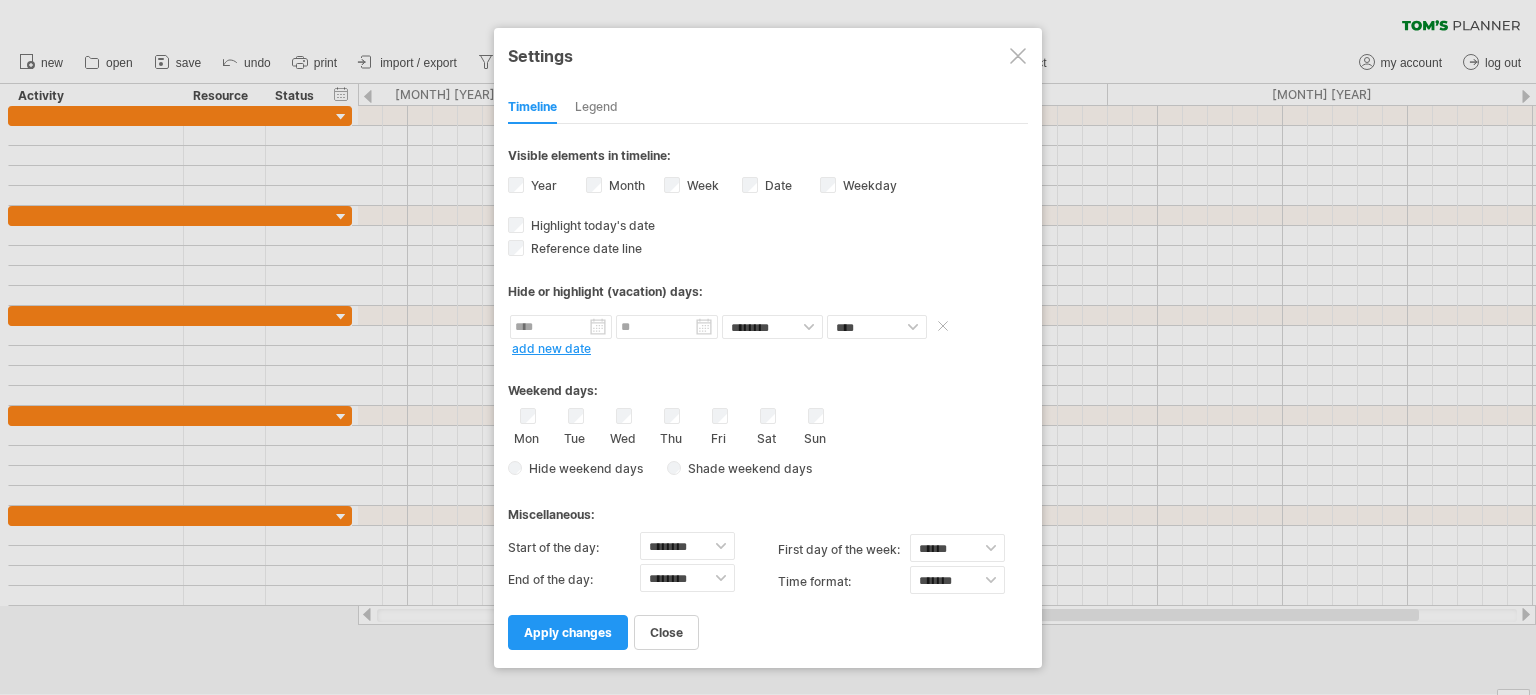 click at bounding box center [561, 327] 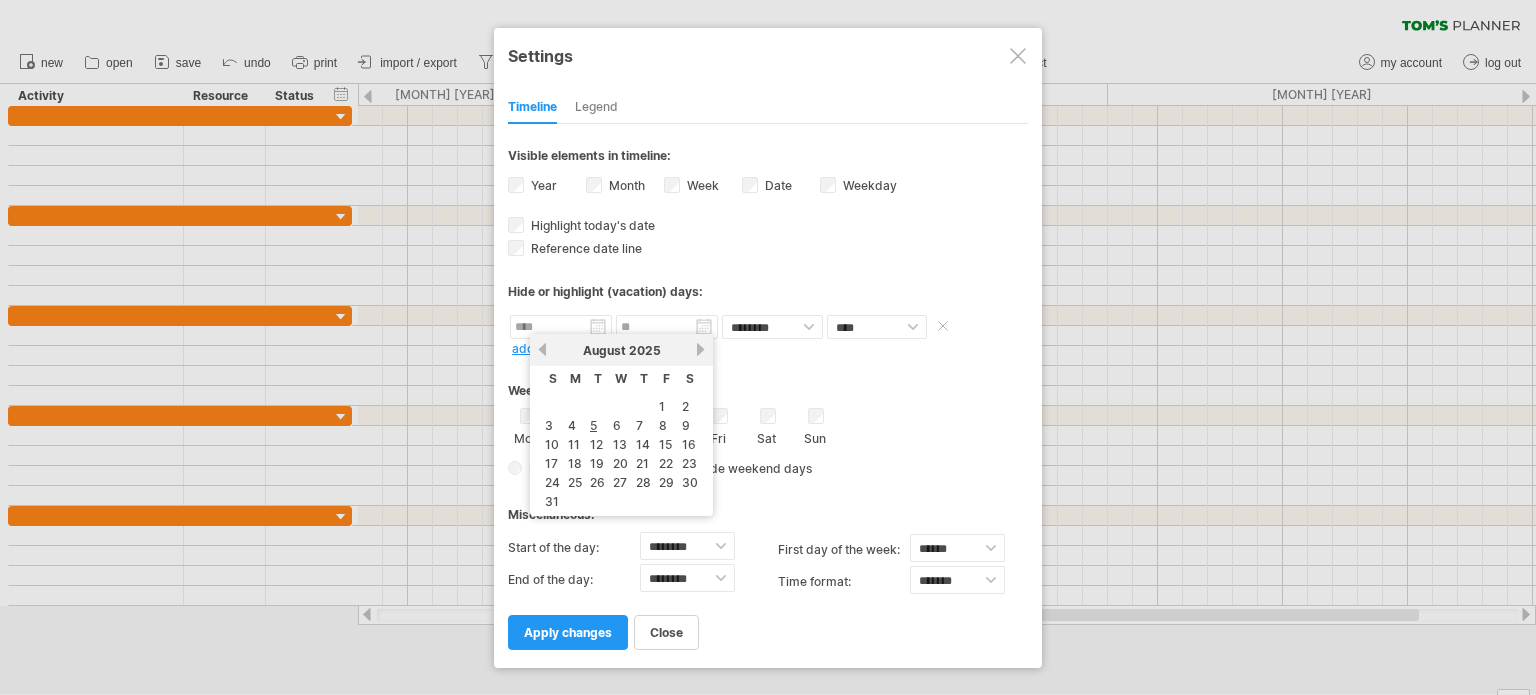 click at bounding box center (561, 327) 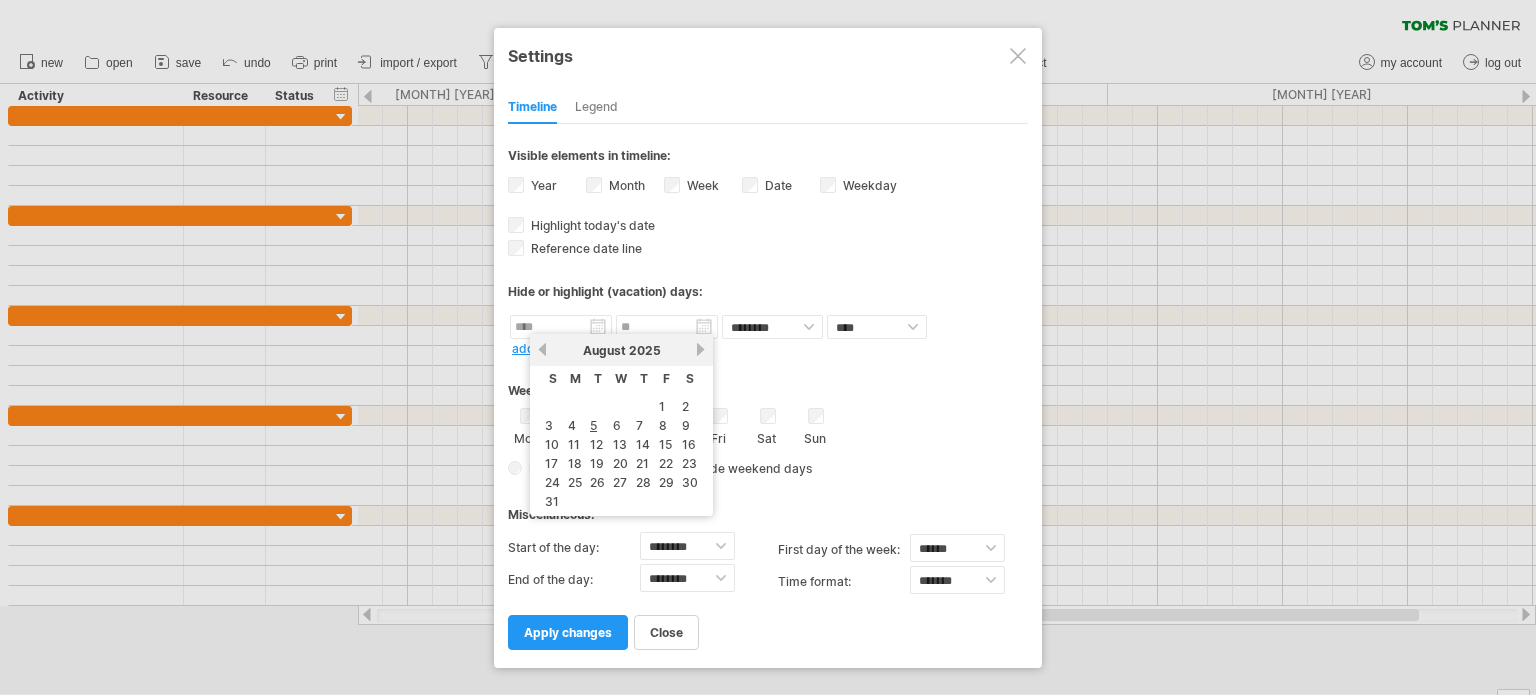 click on "next" at bounding box center (700, 349) 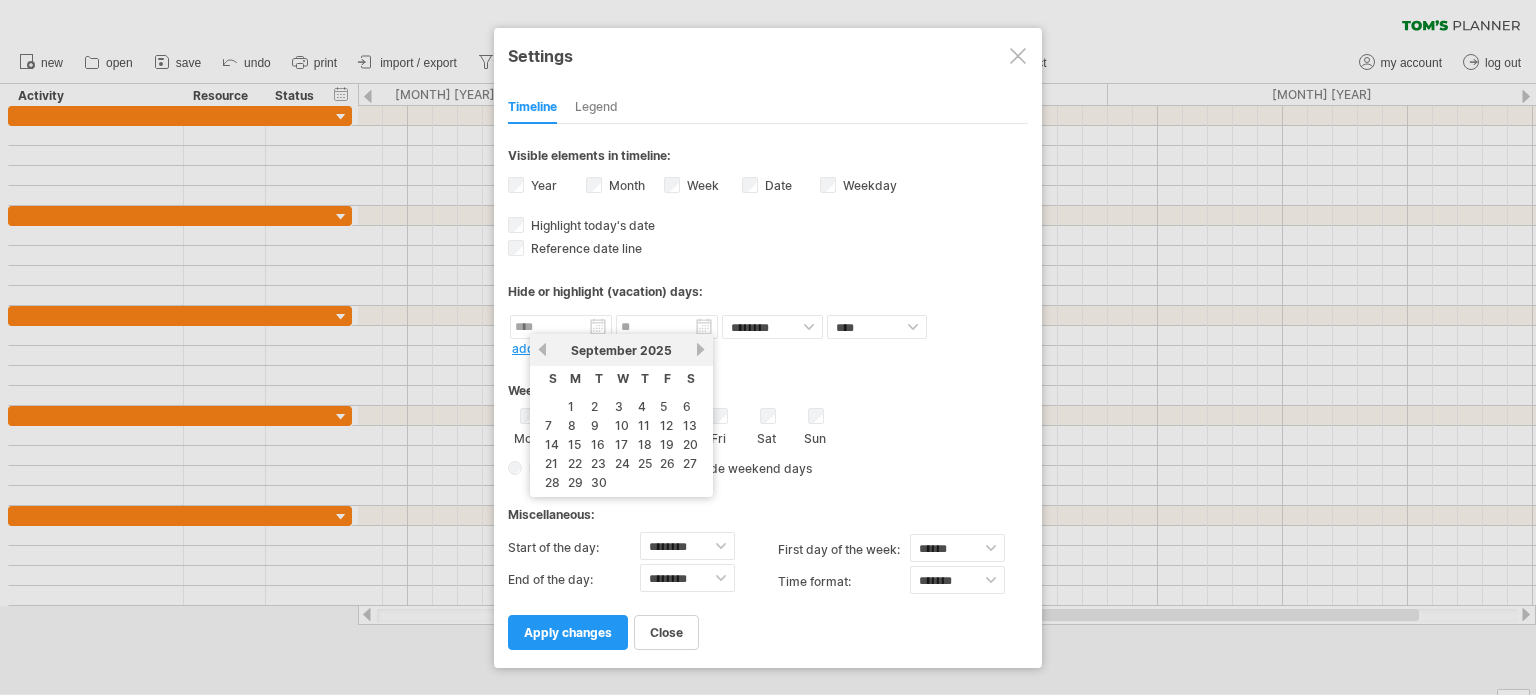 click on "next" at bounding box center (700, 349) 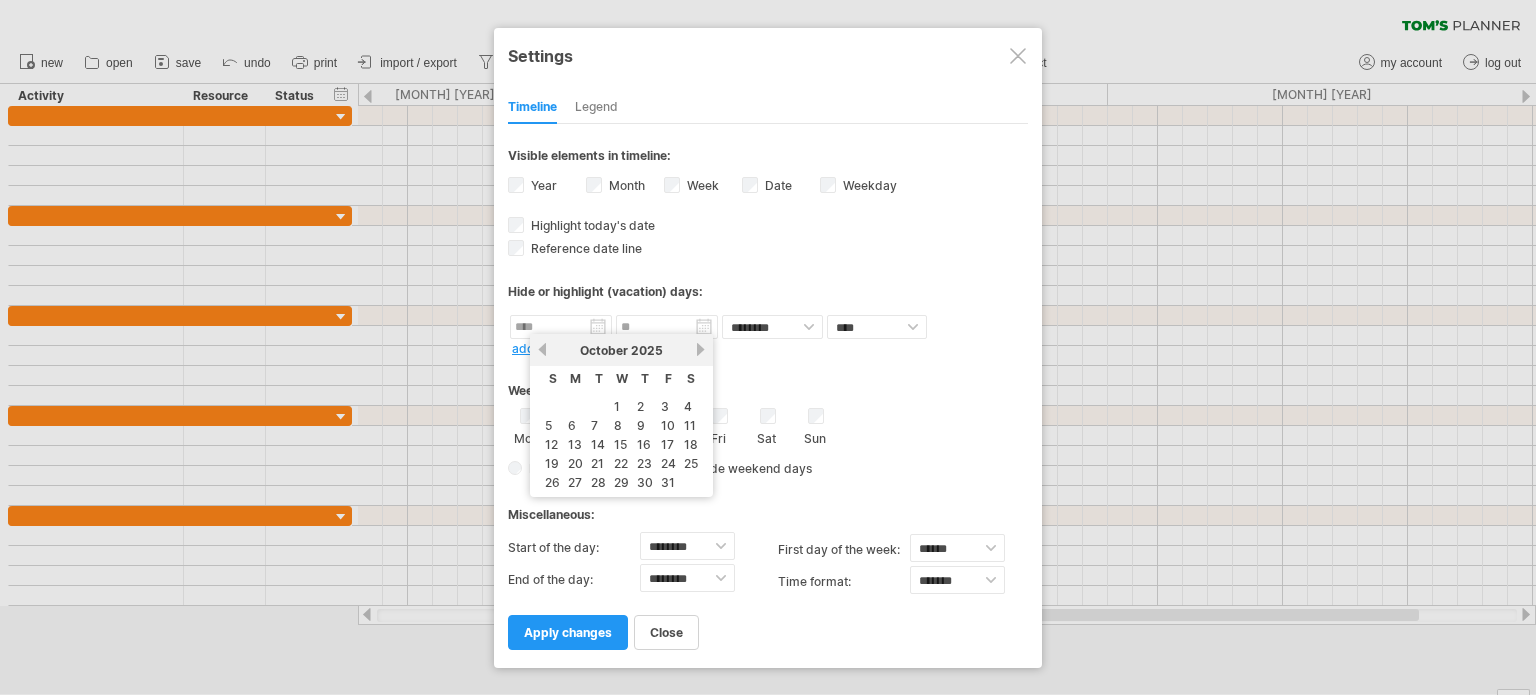 click on "next" at bounding box center [700, 349] 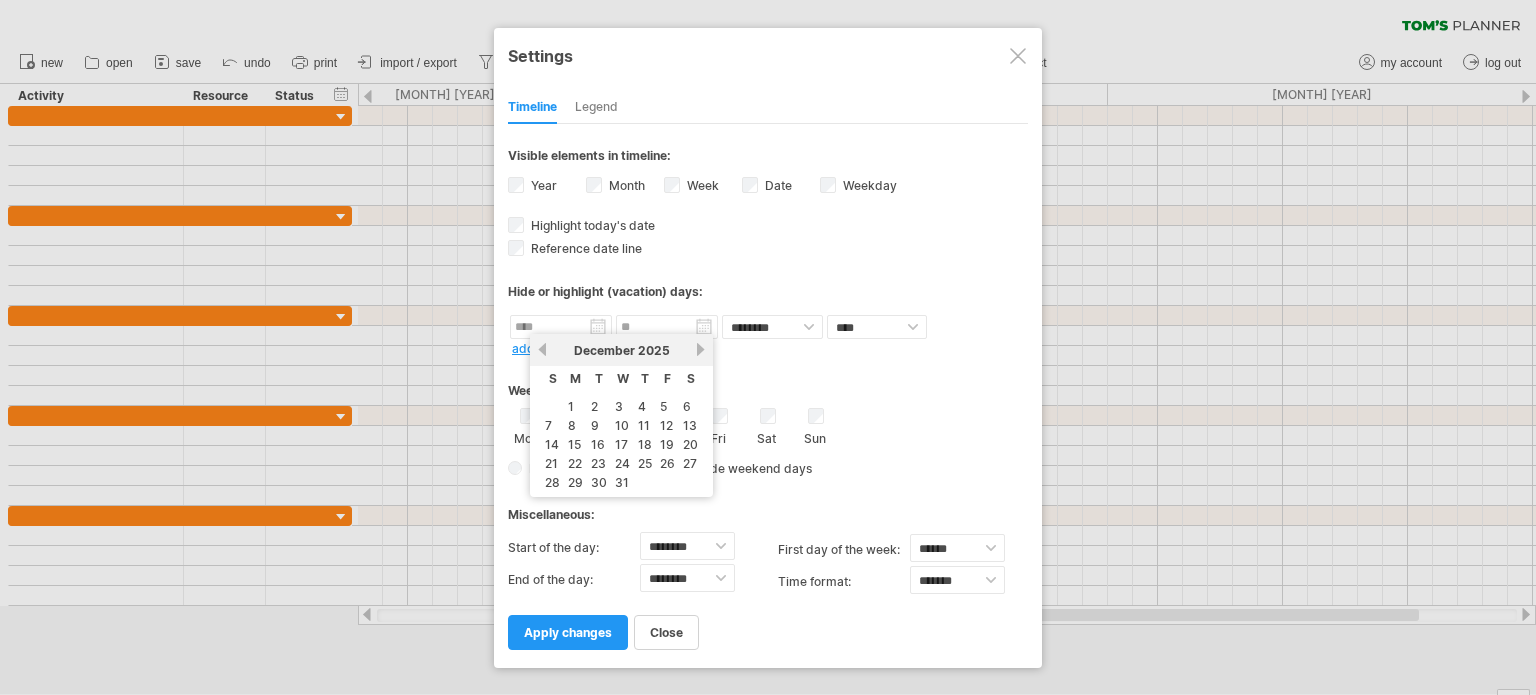 click on "next" at bounding box center (700, 349) 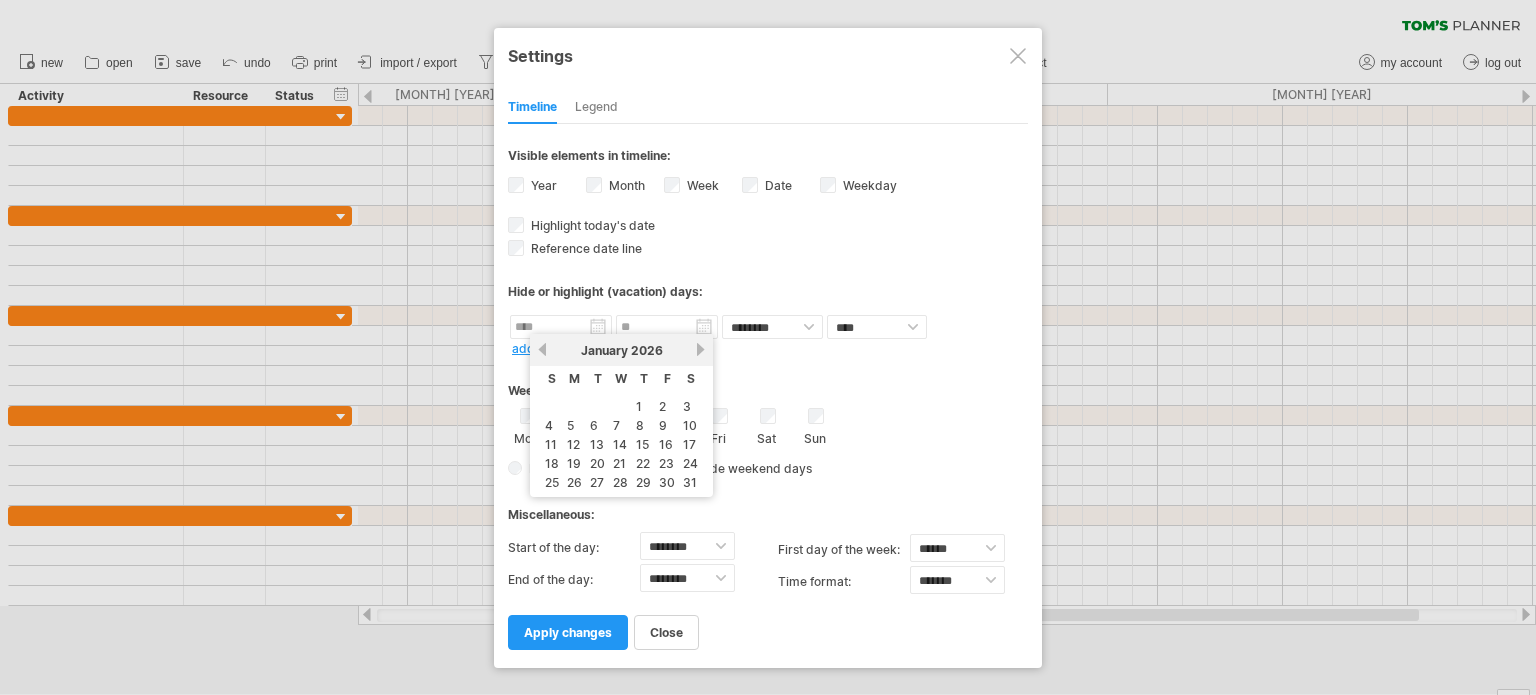 click on "next" at bounding box center (700, 349) 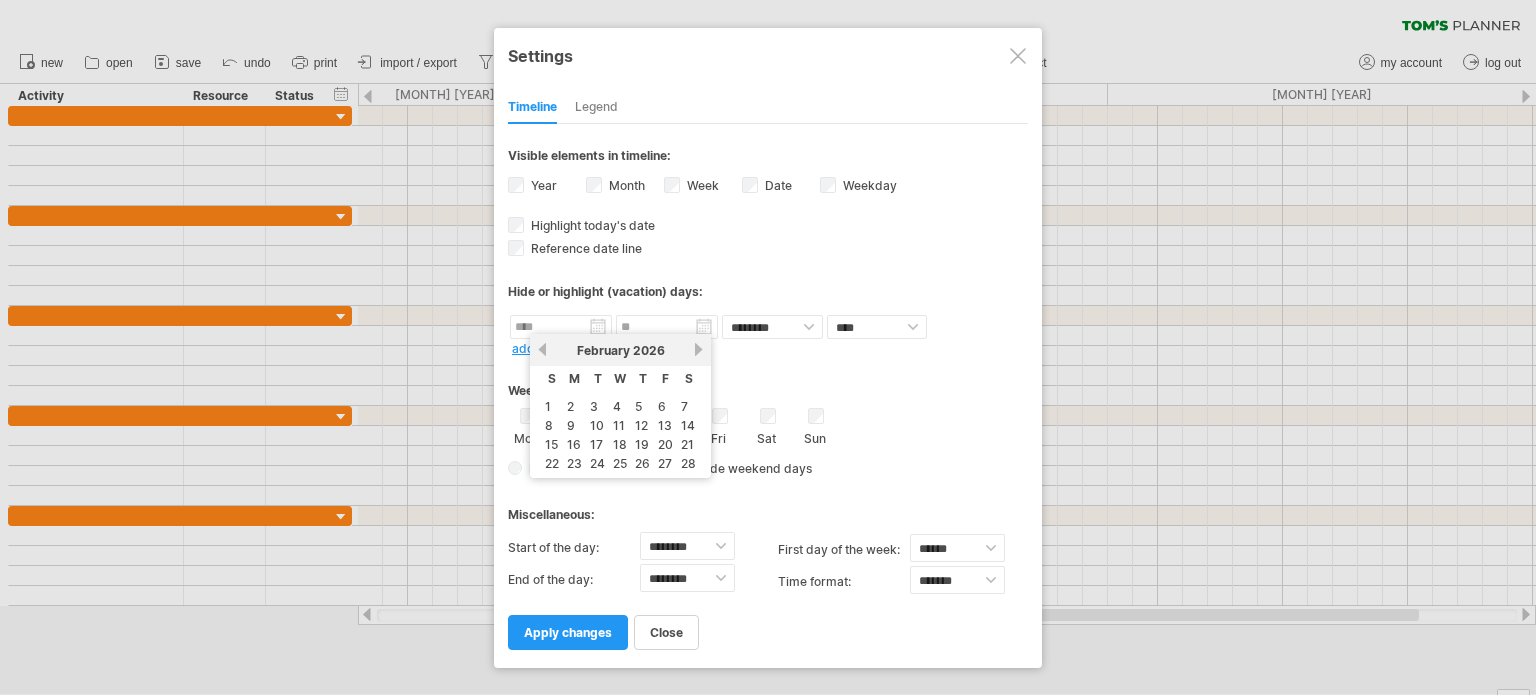 click on "next" at bounding box center [698, 349] 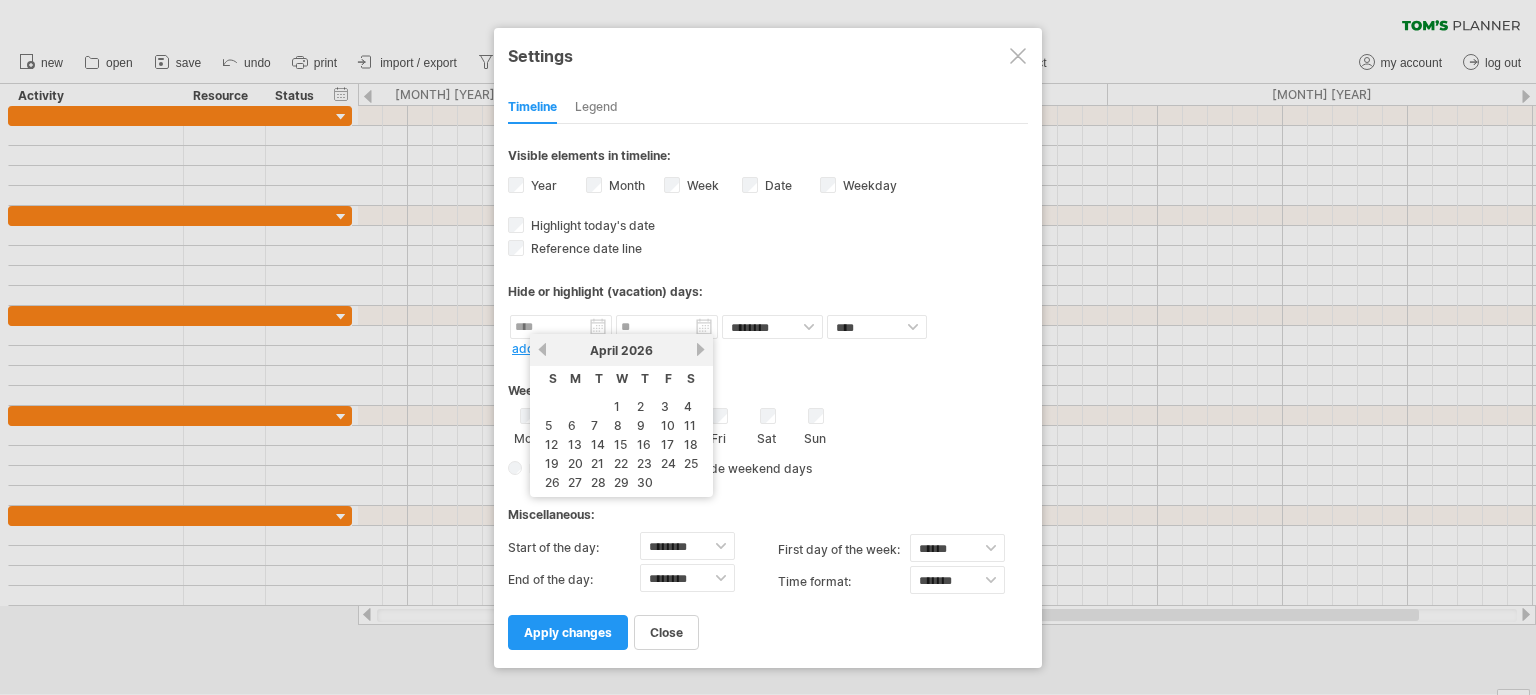 click on "next" at bounding box center (700, 349) 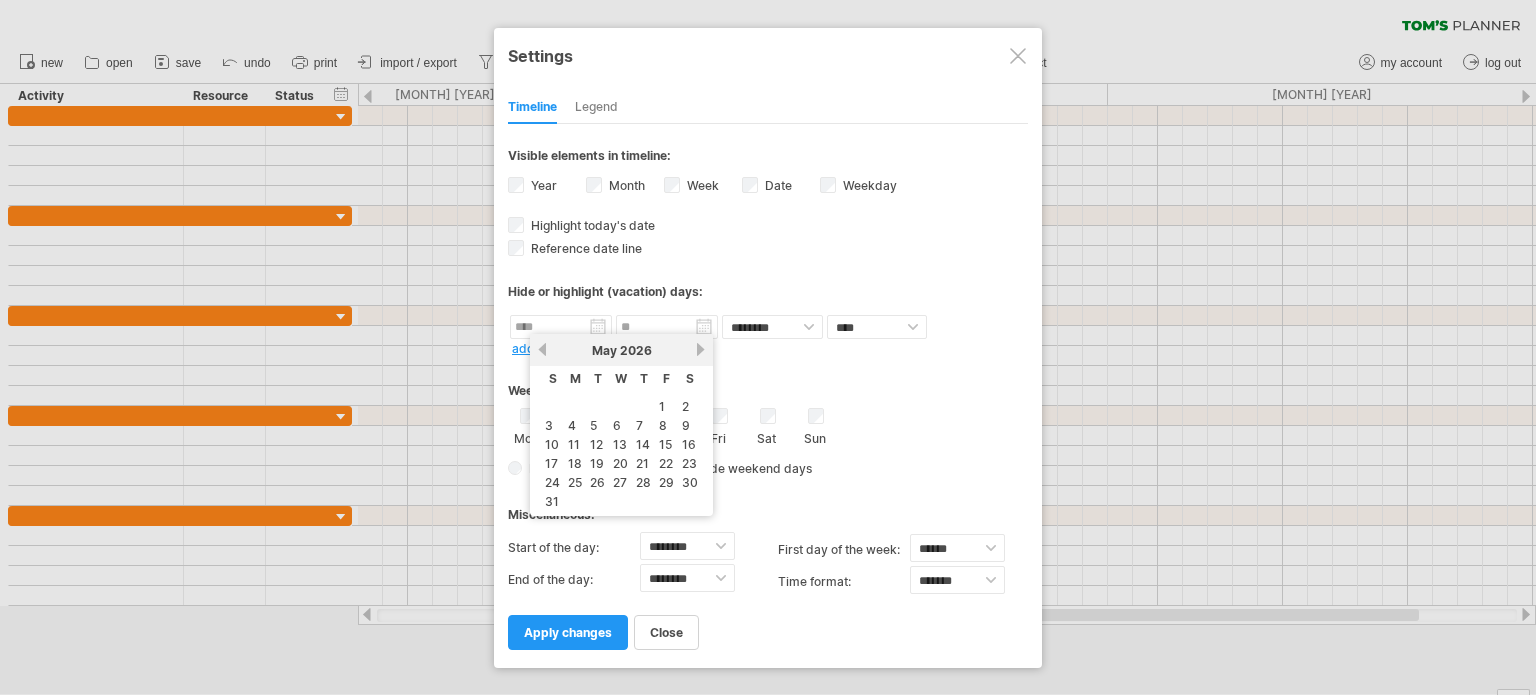 click on "next" at bounding box center [700, 349] 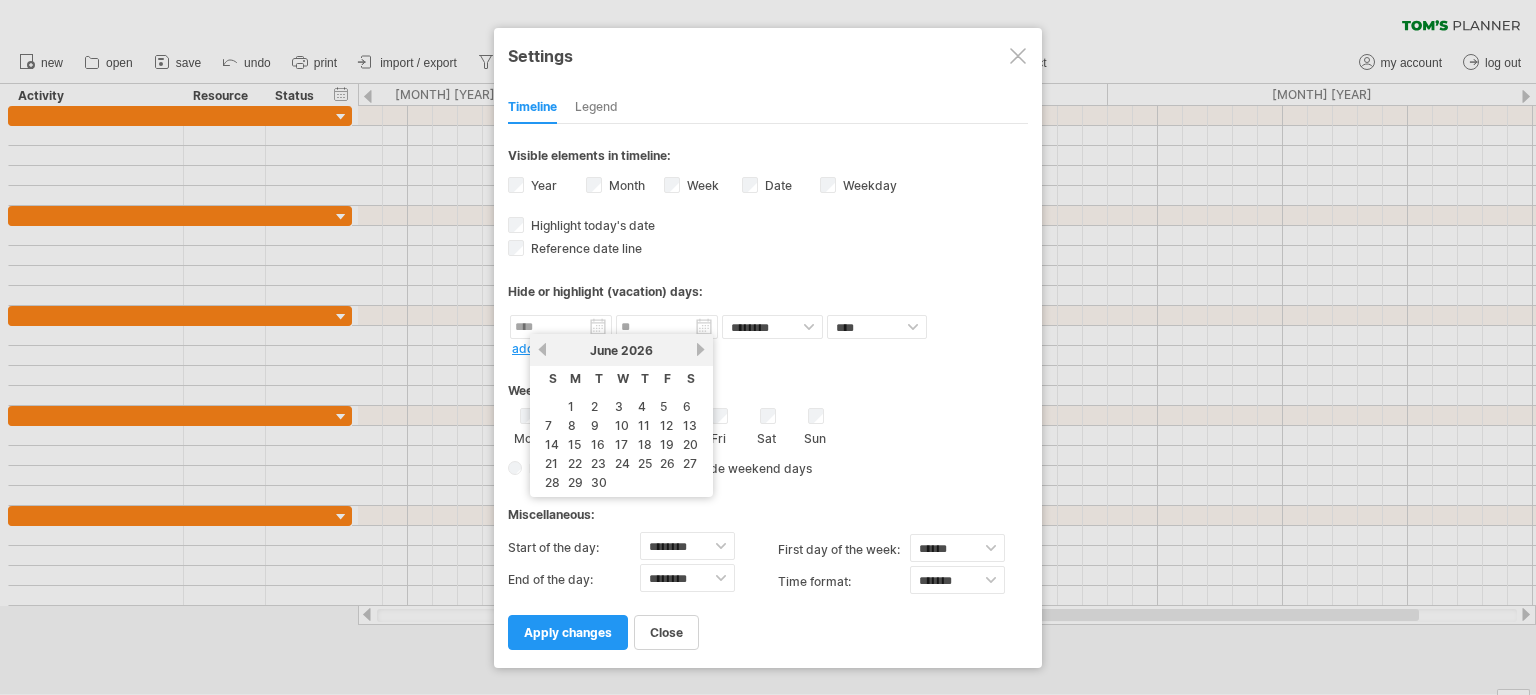 click on "next" at bounding box center (700, 349) 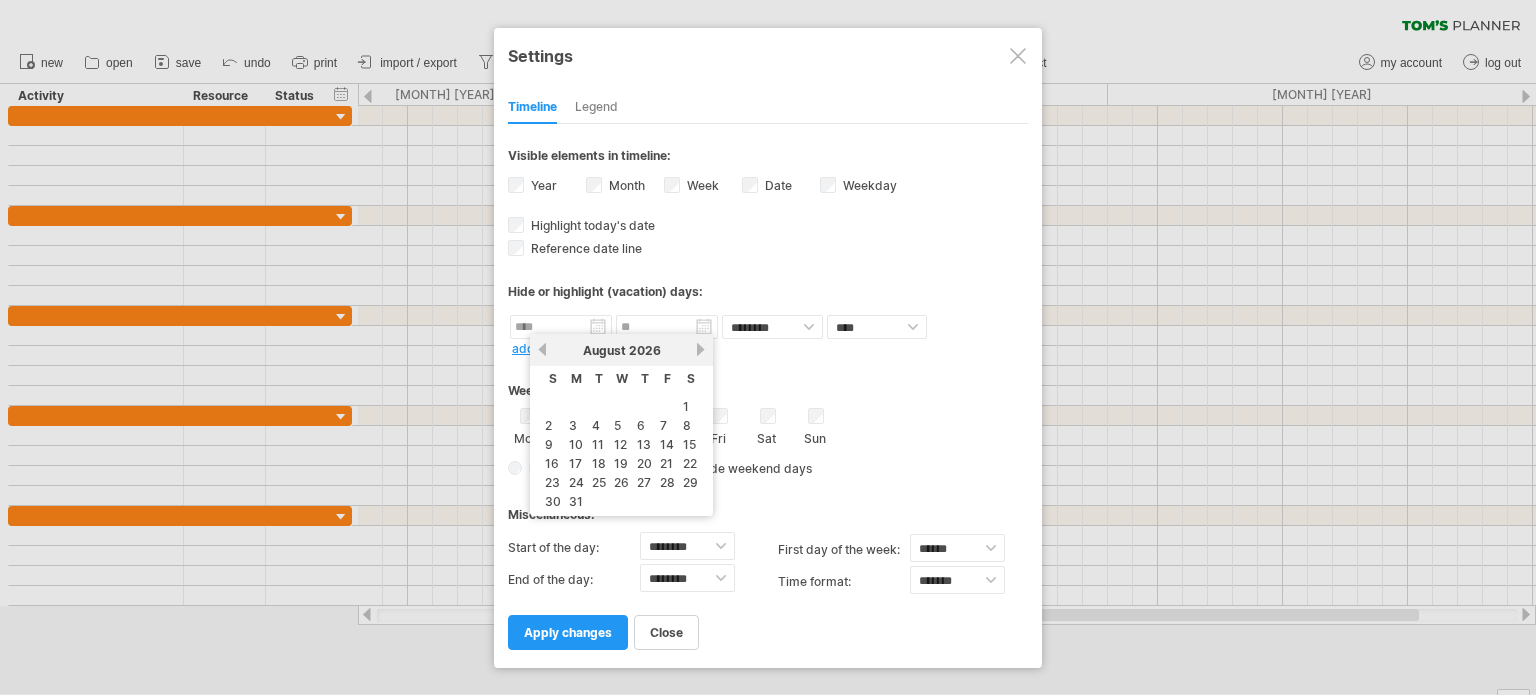 click on "previous" at bounding box center [542, 349] 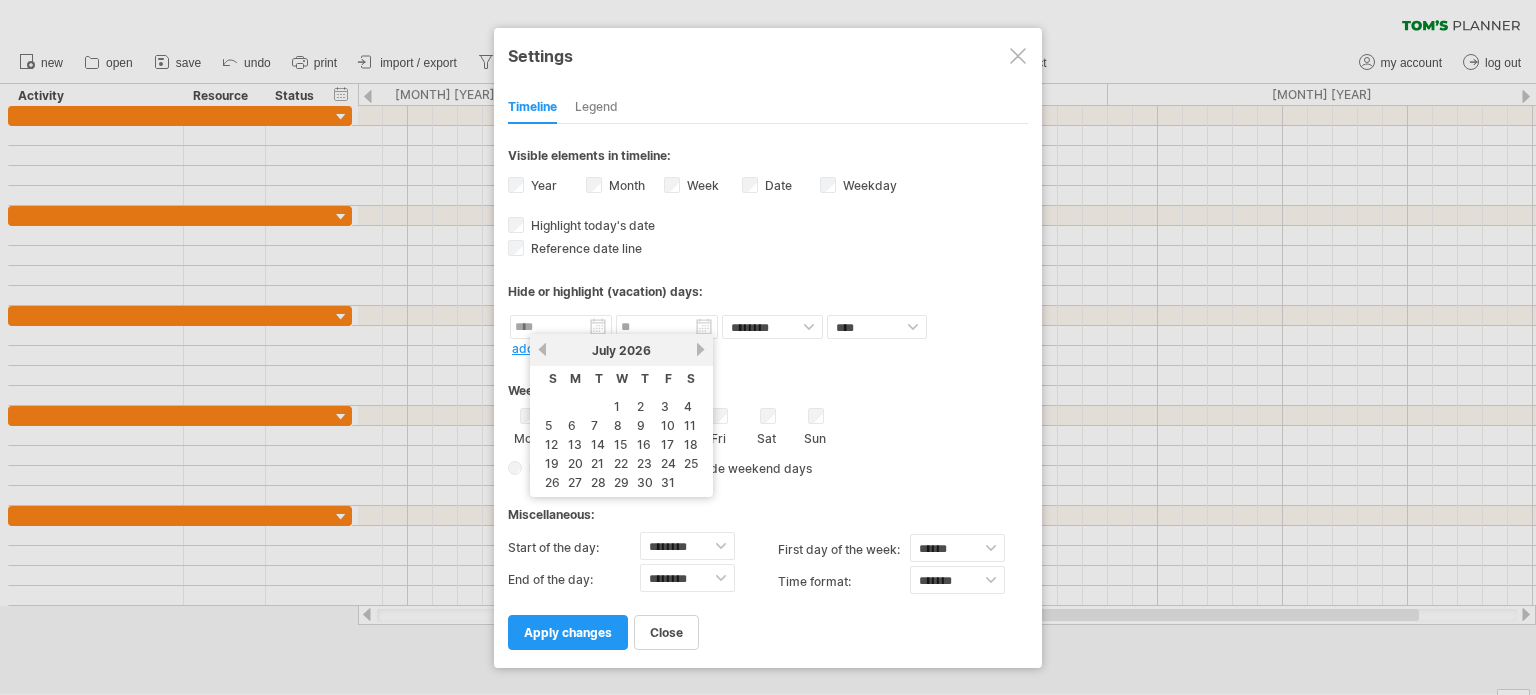click on "next" at bounding box center [700, 349] 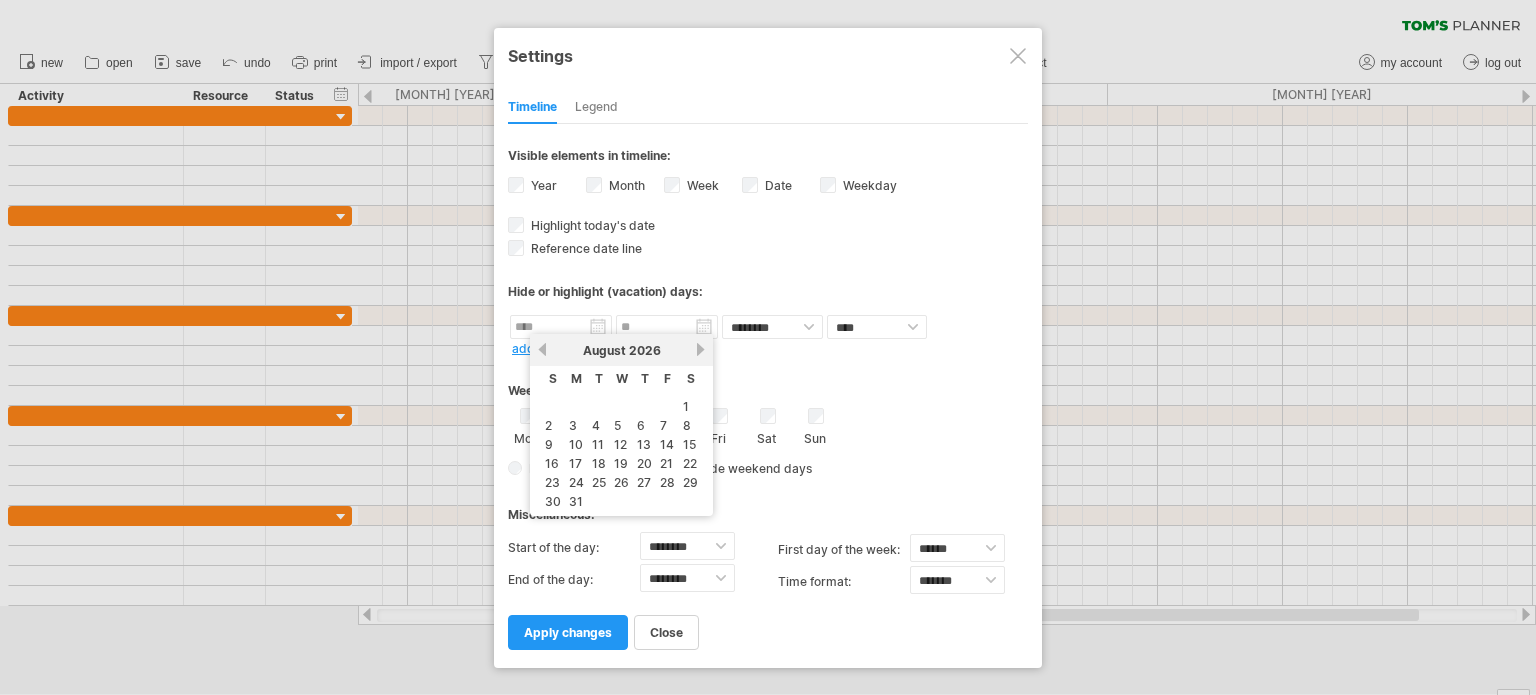 click on "next" at bounding box center [700, 349] 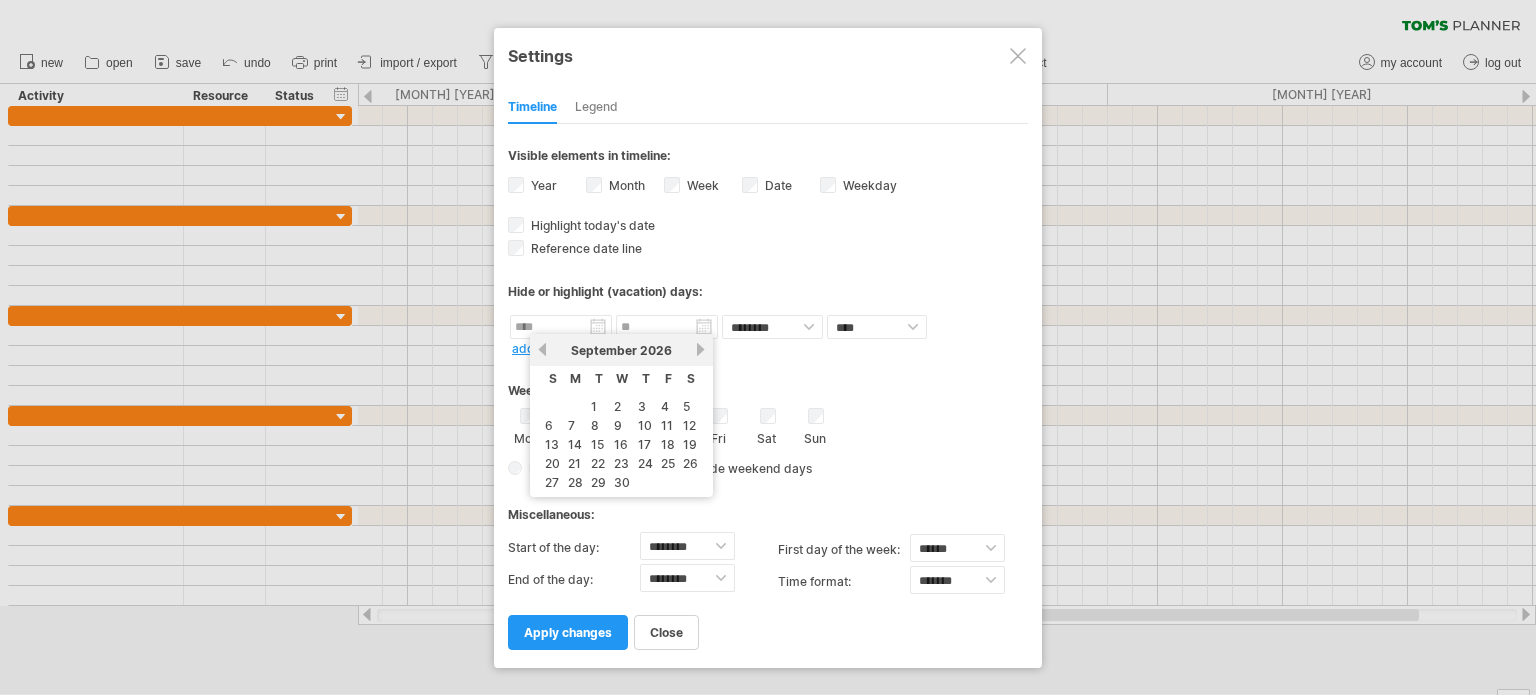 click on "next" at bounding box center [700, 349] 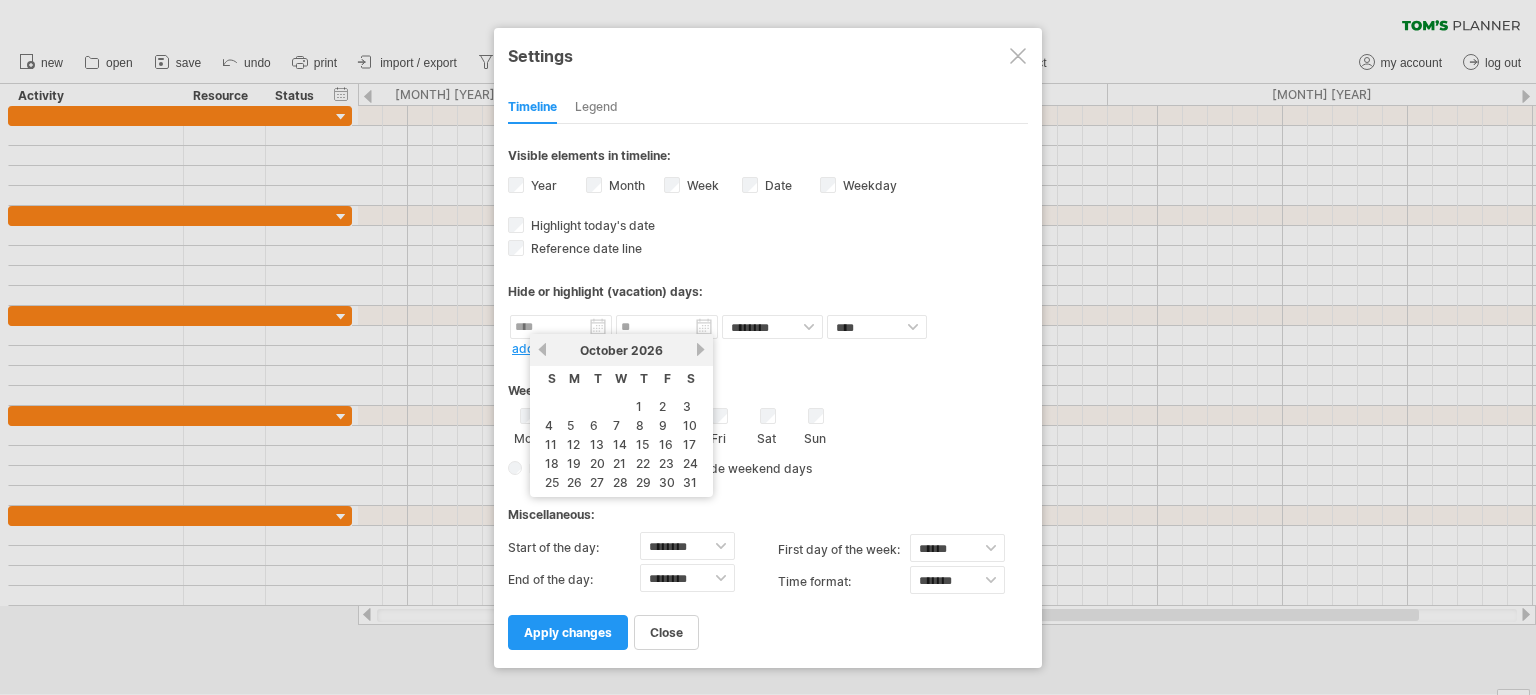 click on "previous" at bounding box center [542, 349] 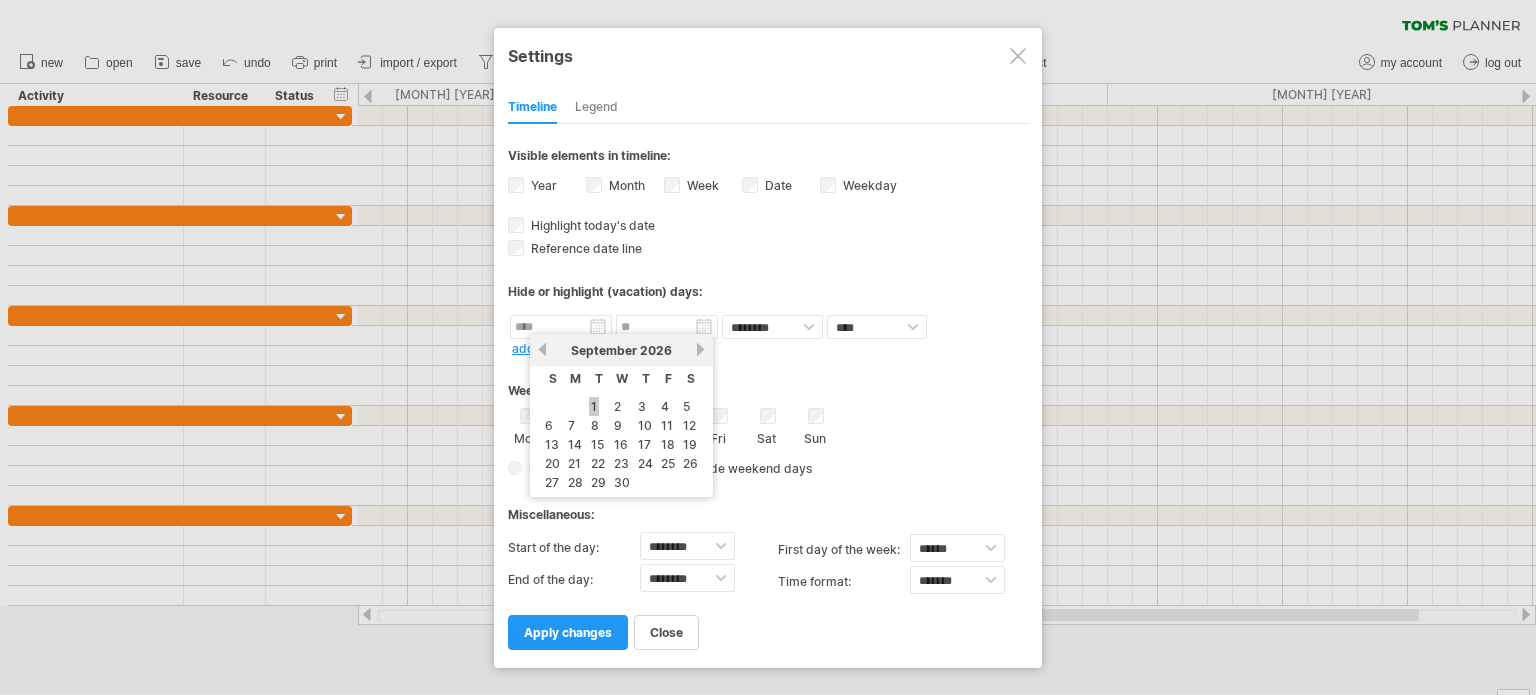click on "1" at bounding box center (594, 406) 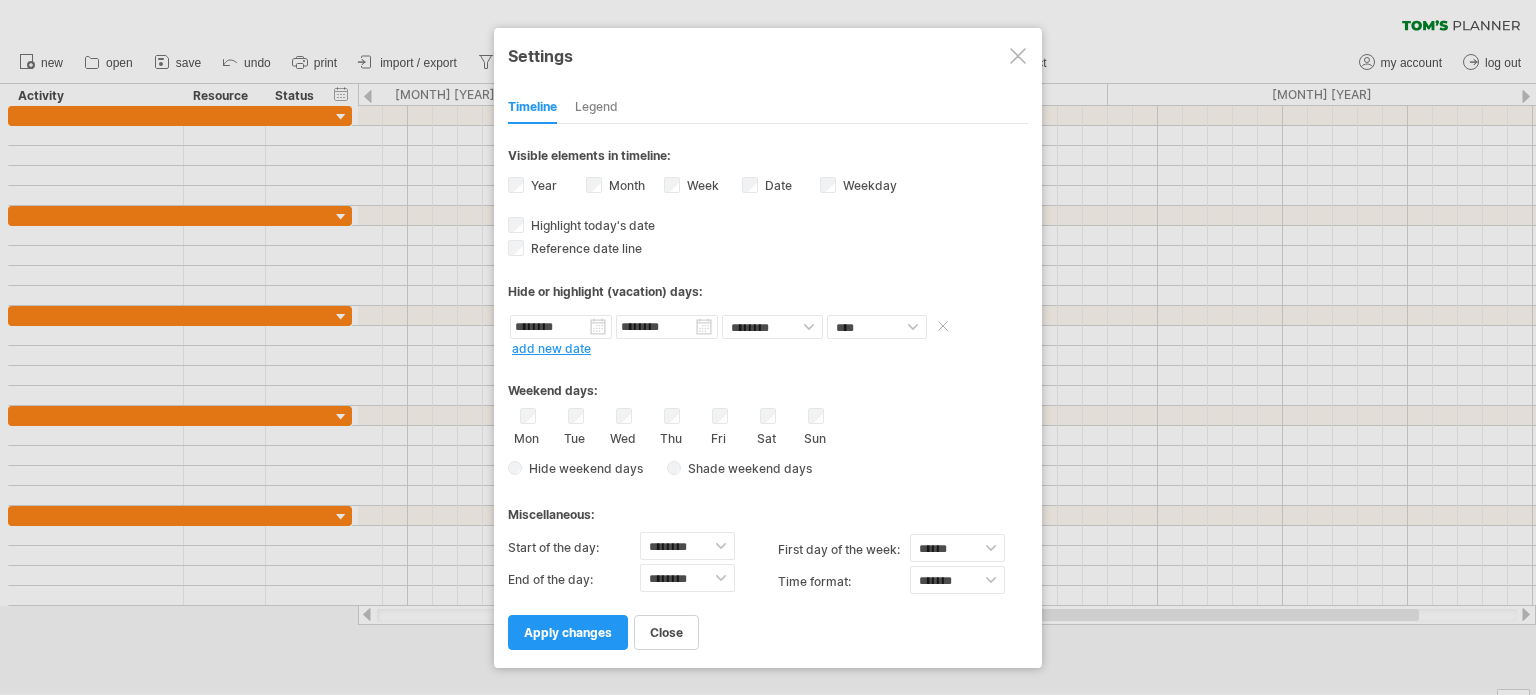 click on "********" at bounding box center [667, 327] 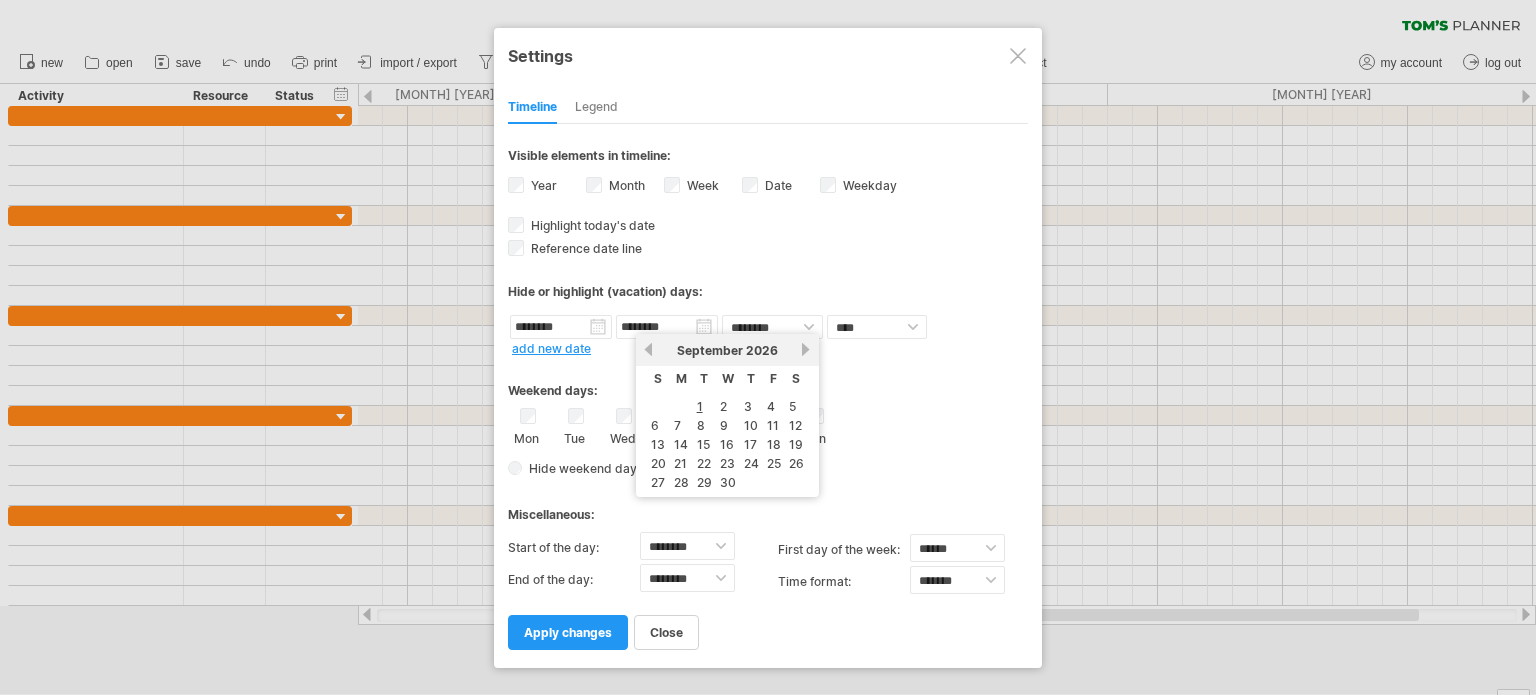 click on "next" at bounding box center (806, 349) 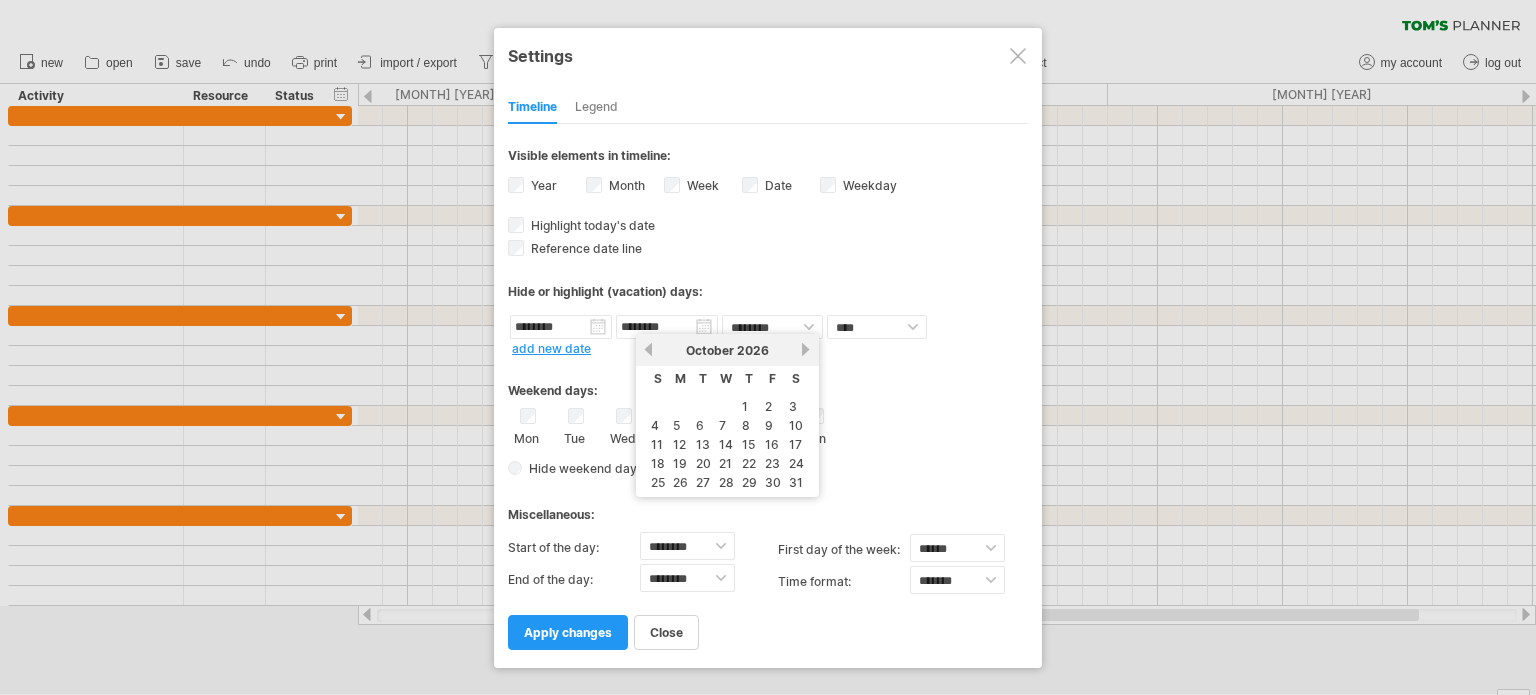 click on "next" at bounding box center (806, 349) 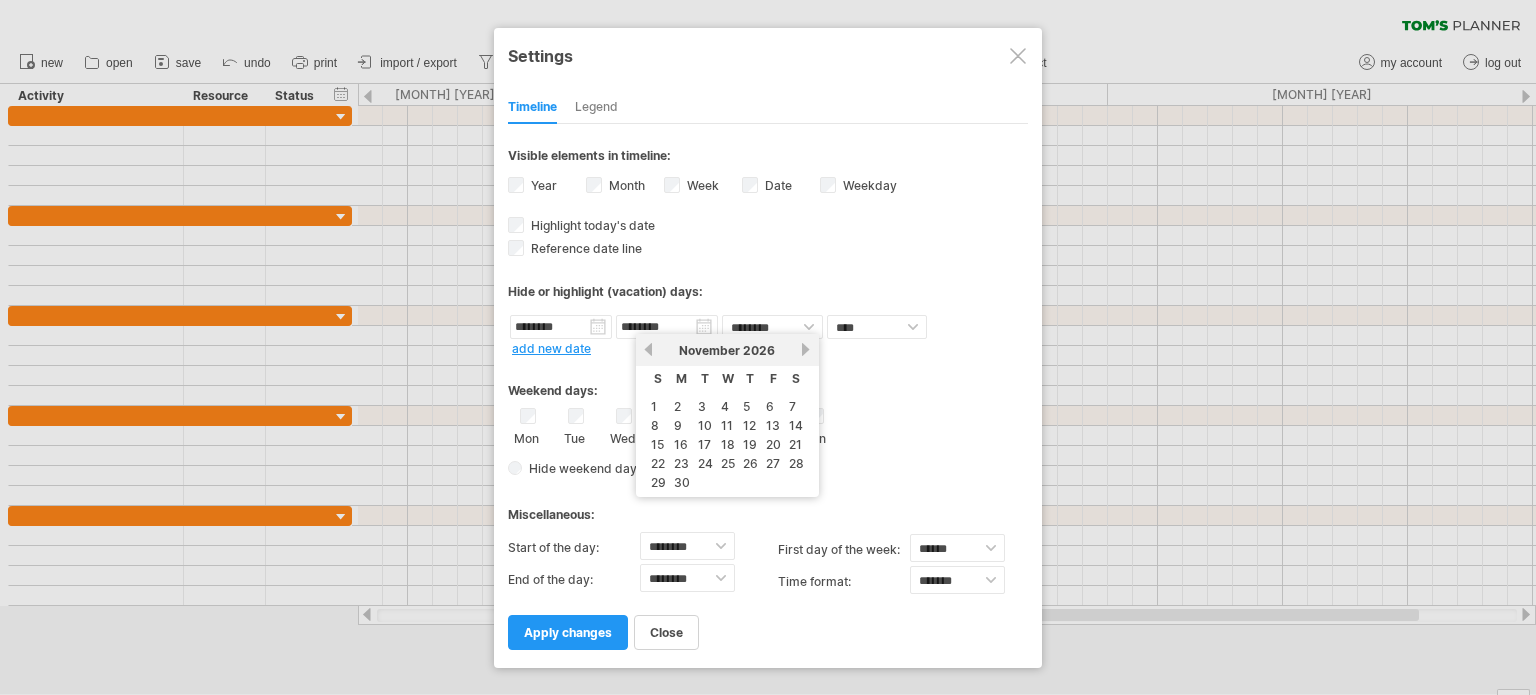 click on "next" at bounding box center [806, 349] 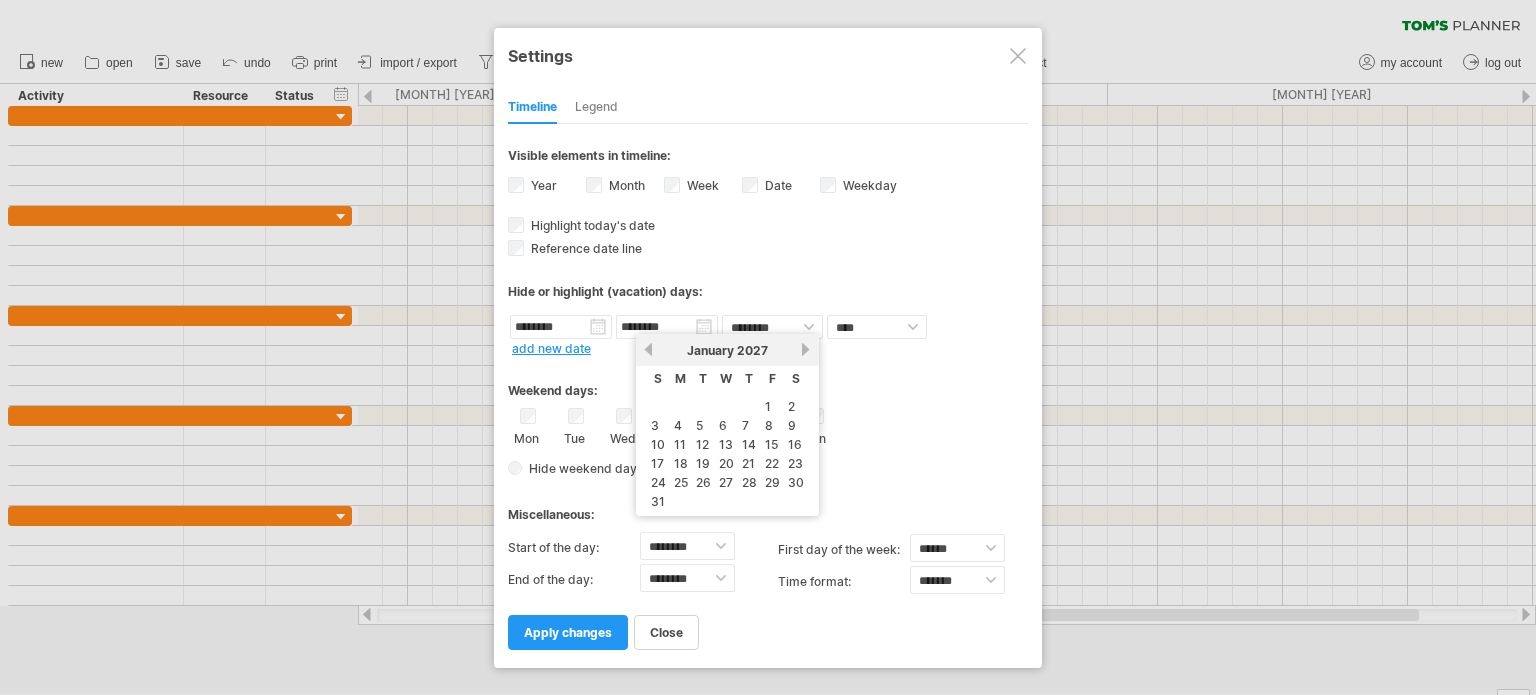 click on "next" at bounding box center (806, 349) 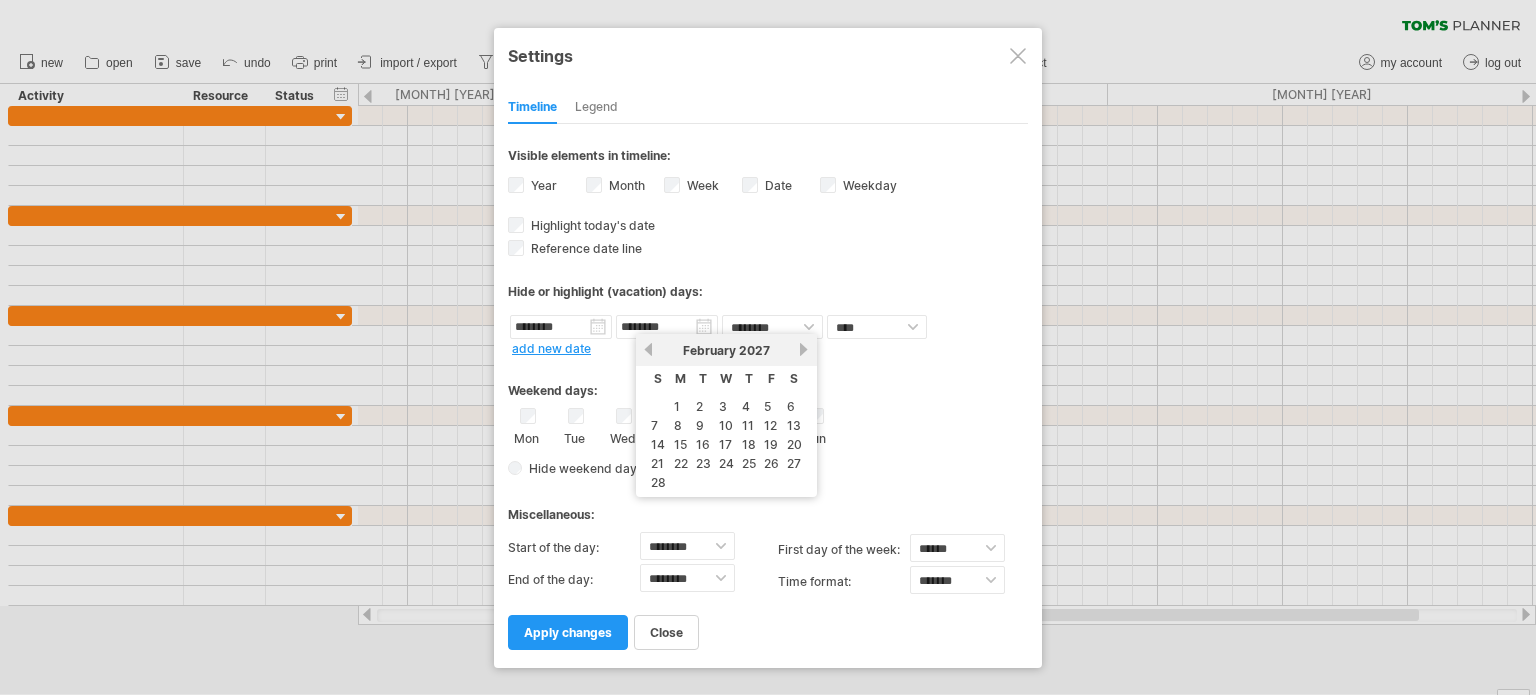 click on "next" at bounding box center [804, 349] 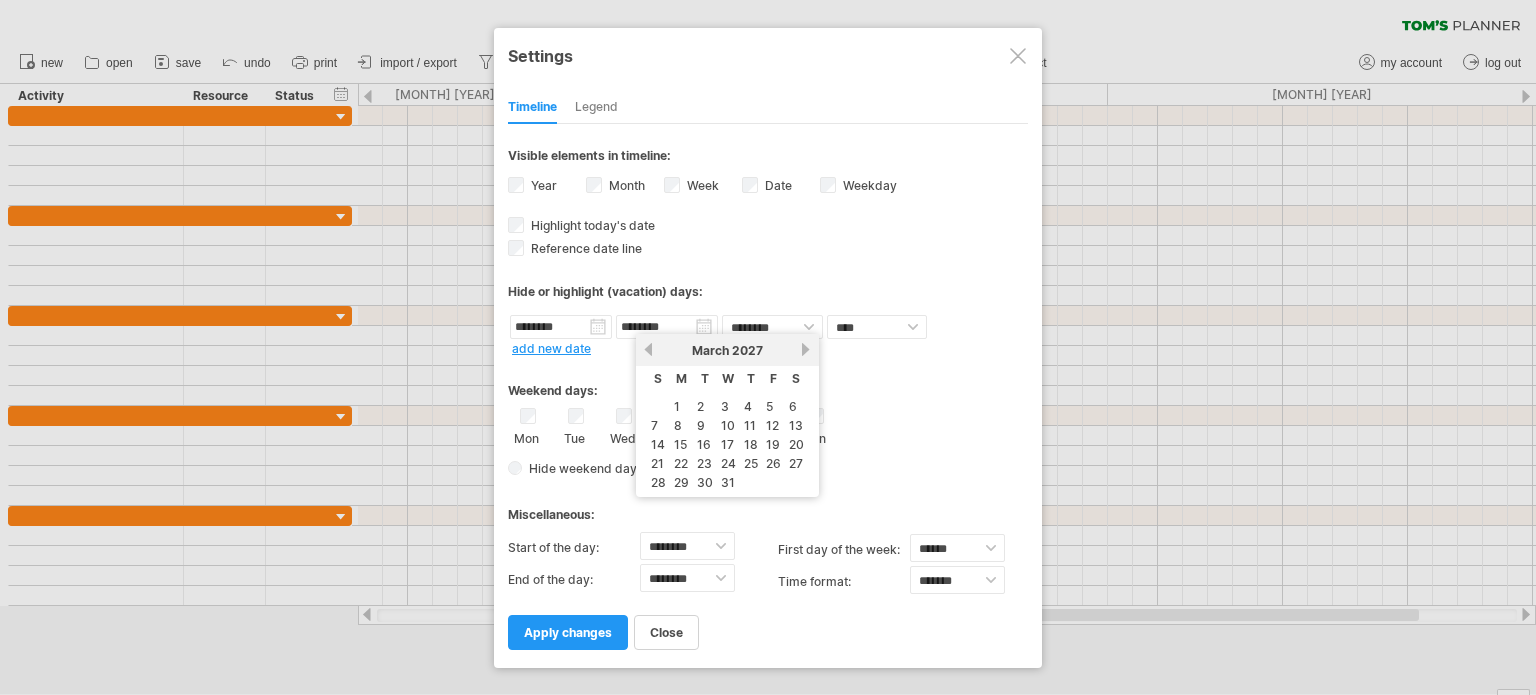 click on "next" at bounding box center (806, 349) 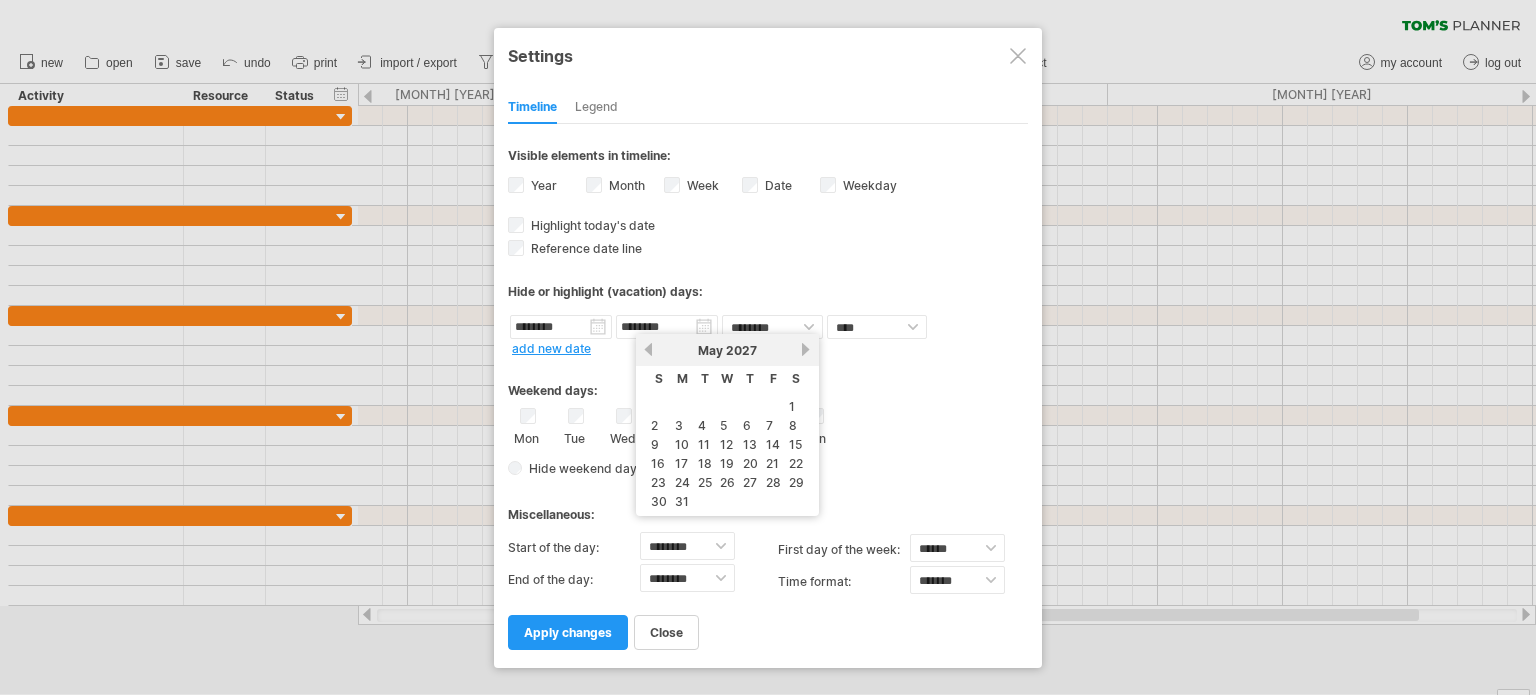 click on "next" at bounding box center [806, 349] 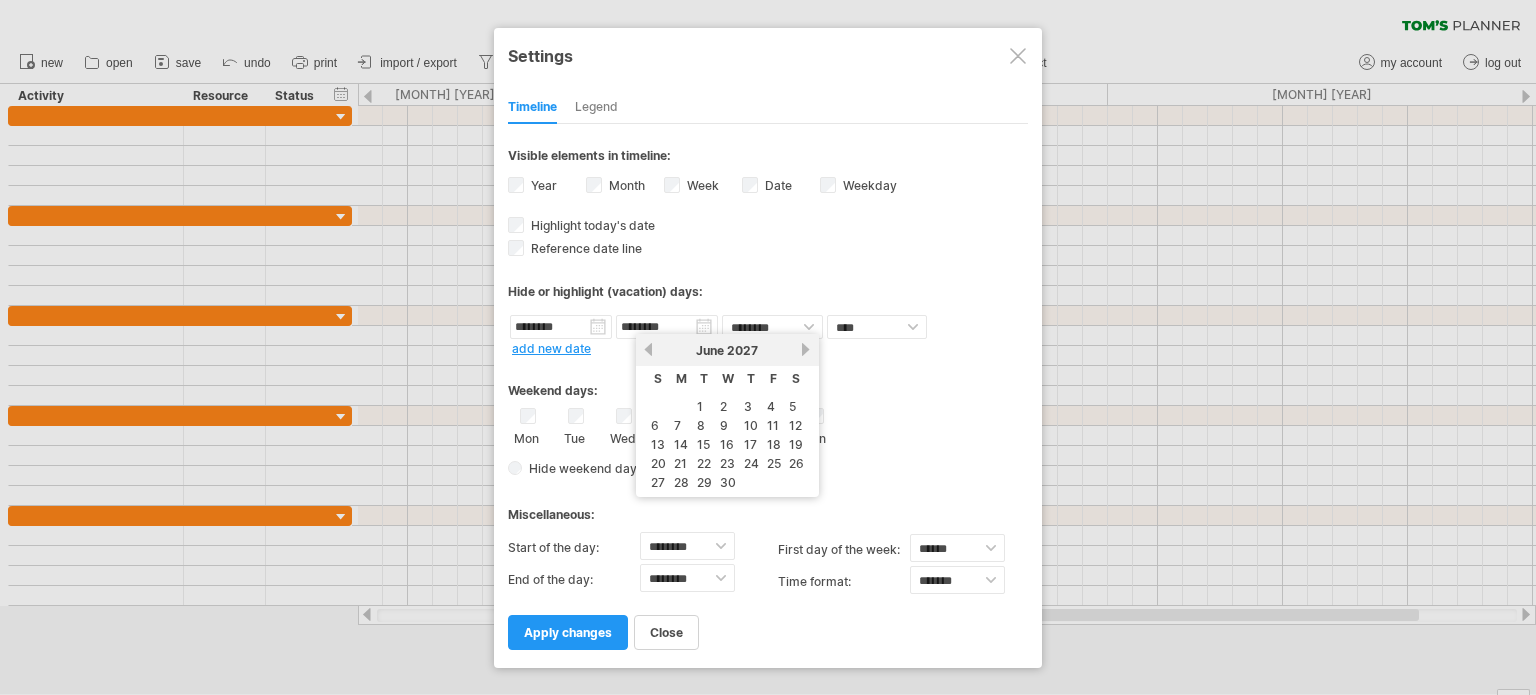 click on "next" at bounding box center (806, 349) 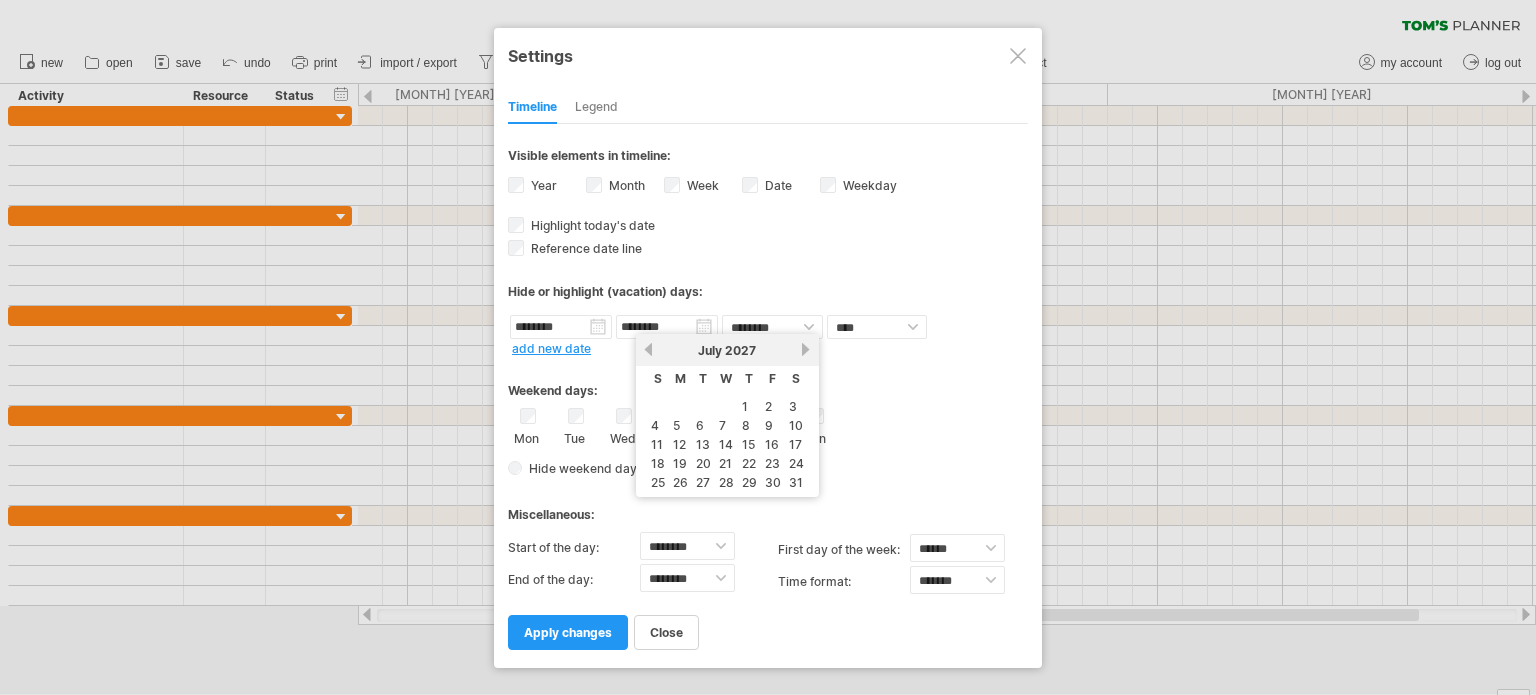 click on "next" at bounding box center (806, 349) 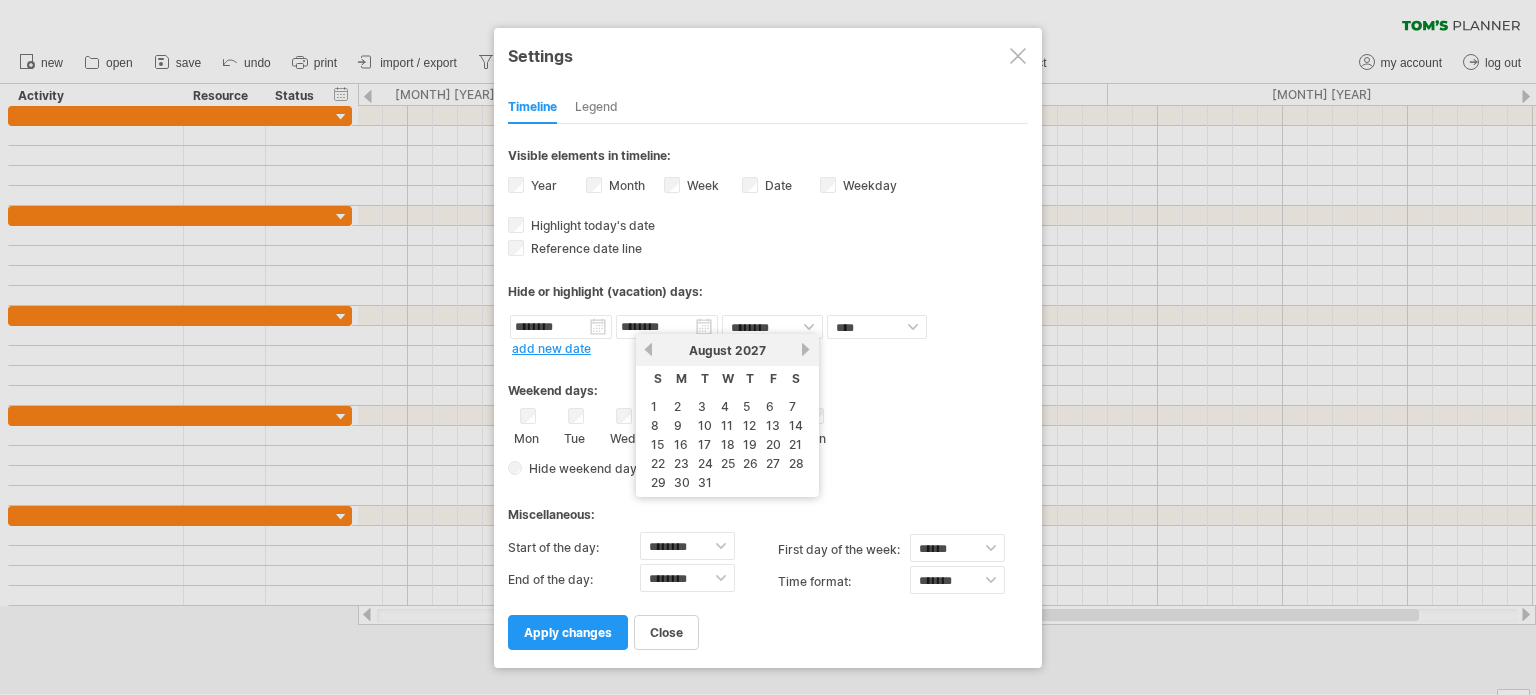 click on "next" at bounding box center [806, 349] 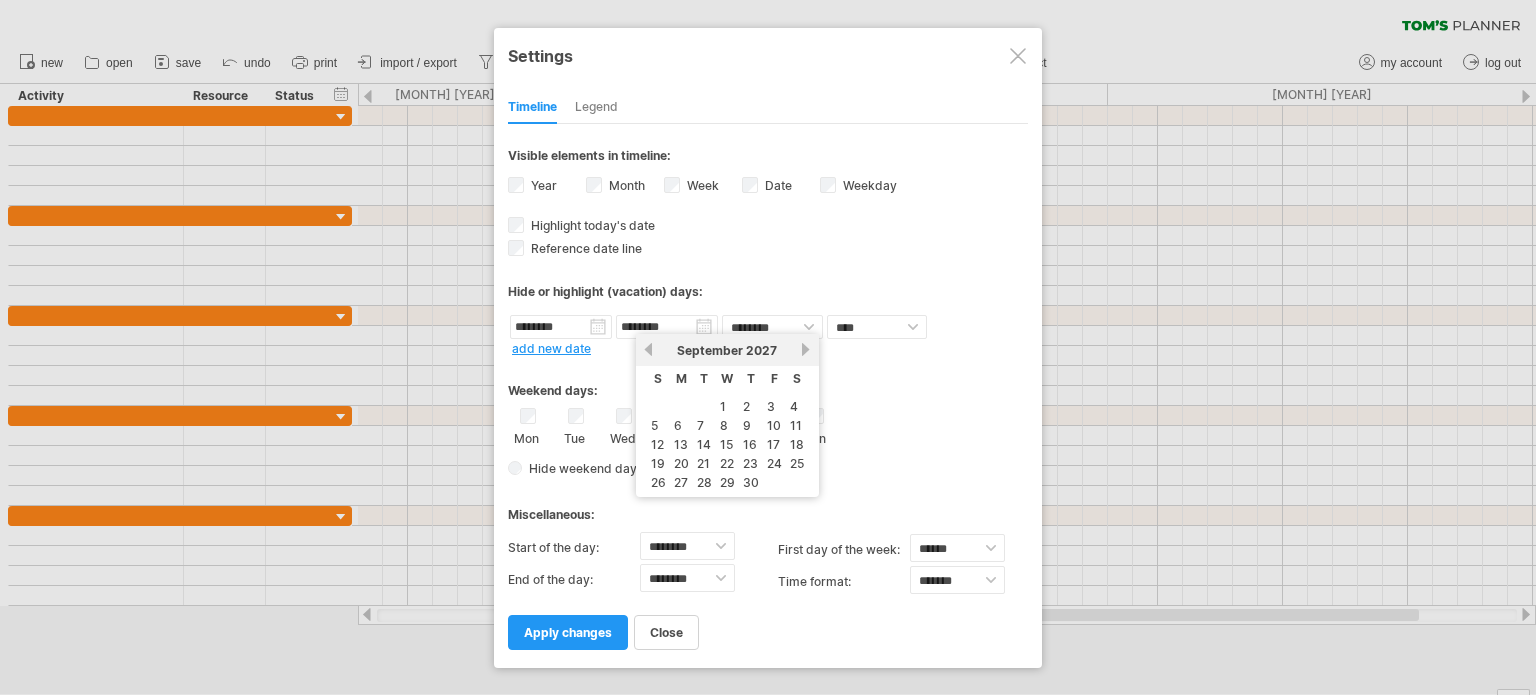 click on "next" at bounding box center [806, 349] 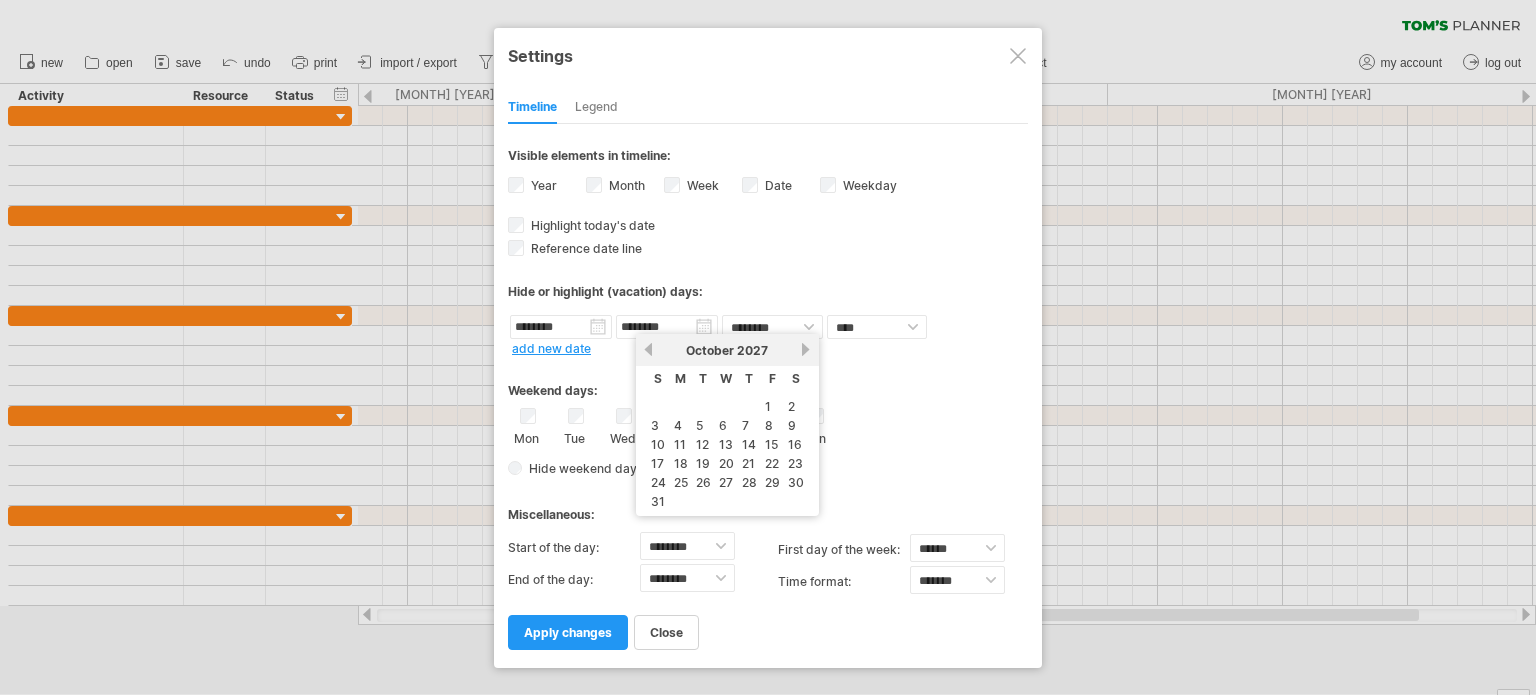 click on "next" at bounding box center [806, 349] 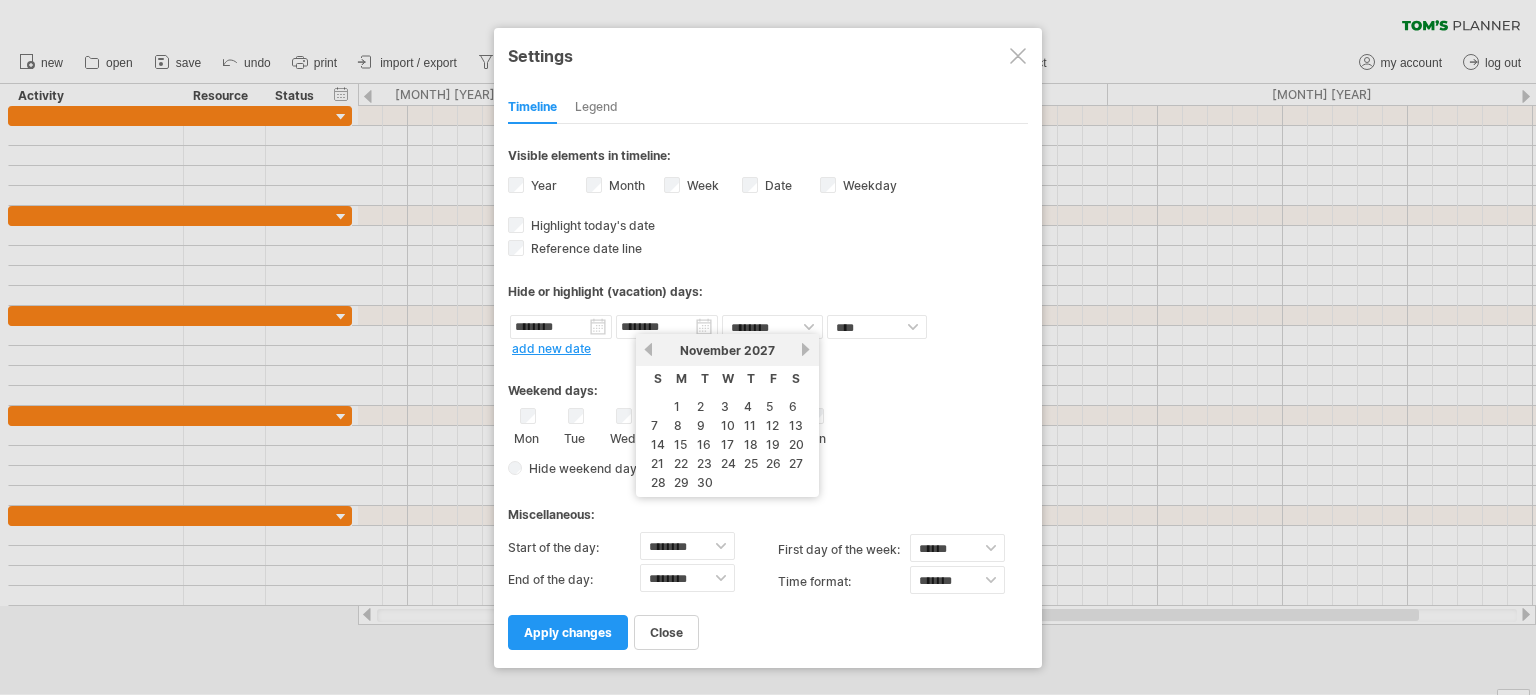 click on "next" at bounding box center (806, 349) 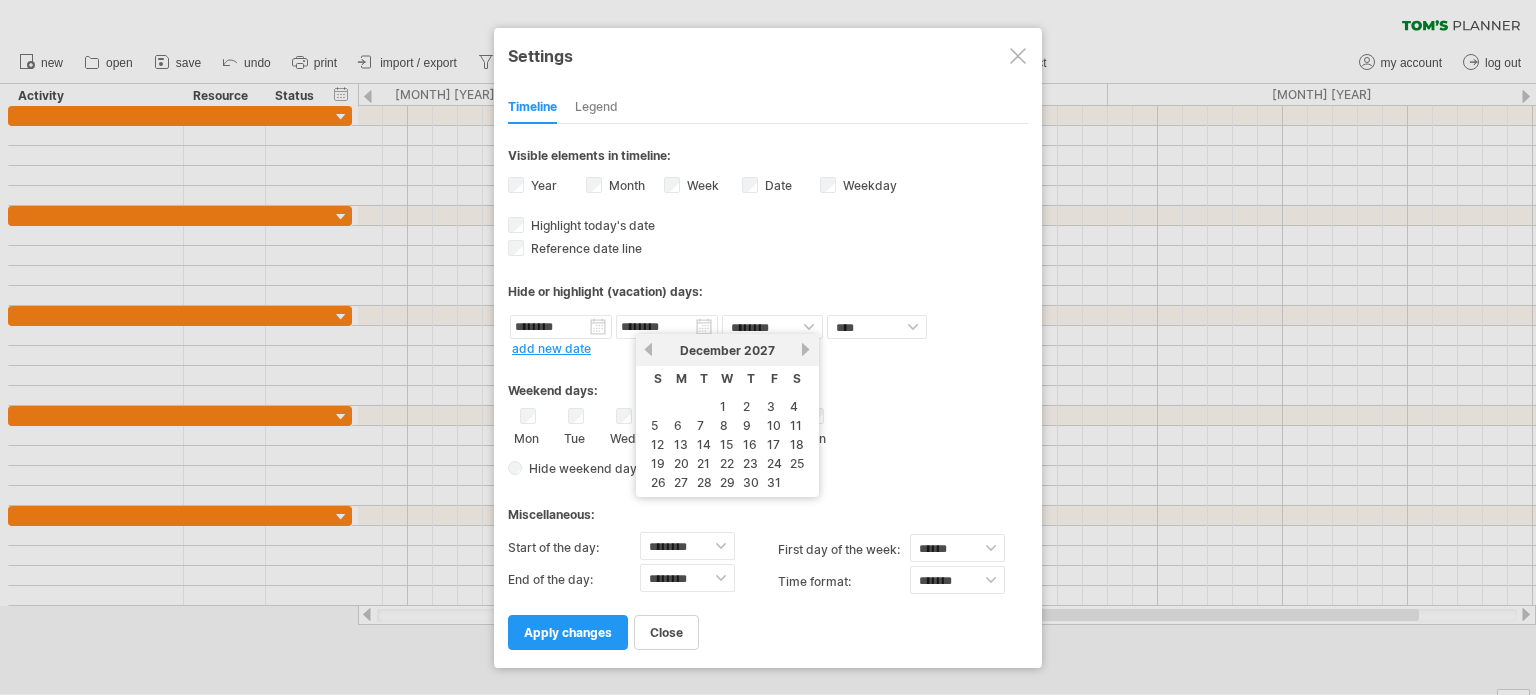 click on "next" at bounding box center [806, 349] 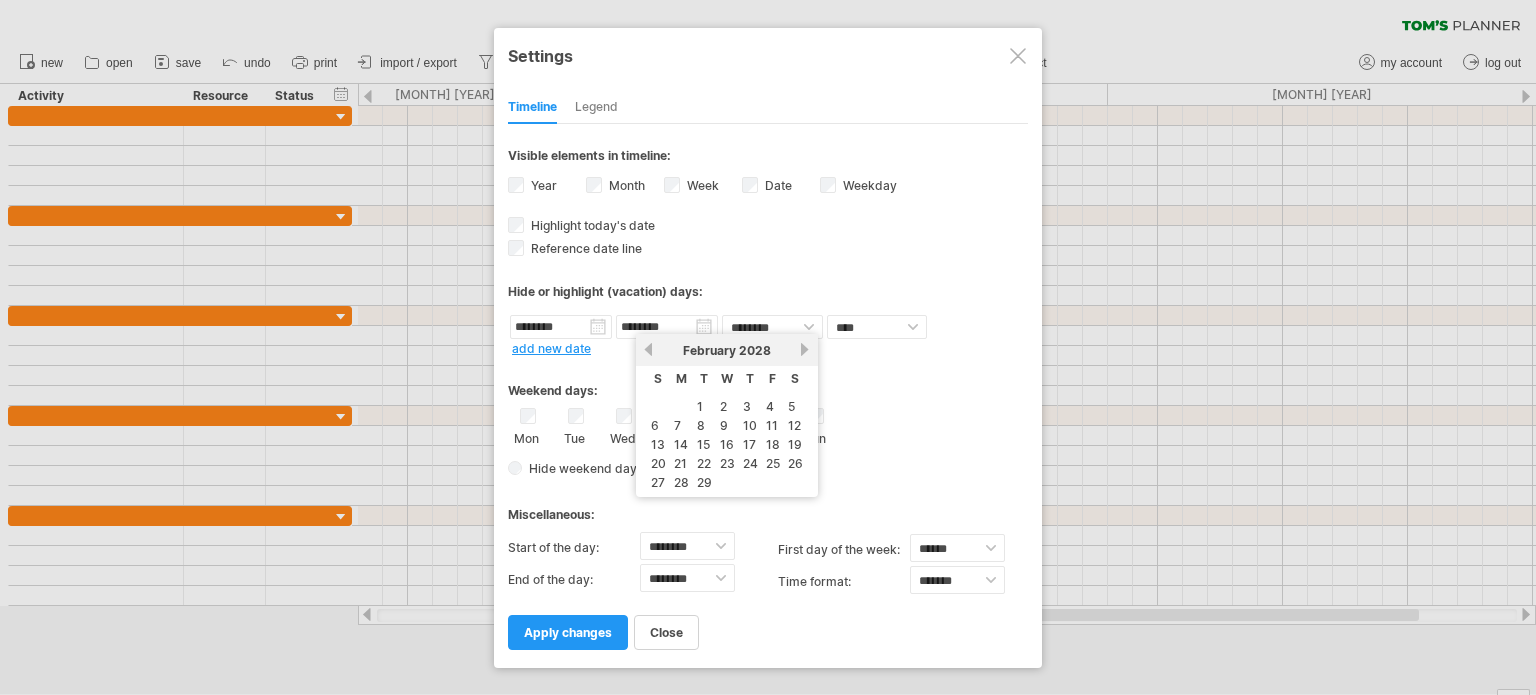 click on "next" at bounding box center [805, 349] 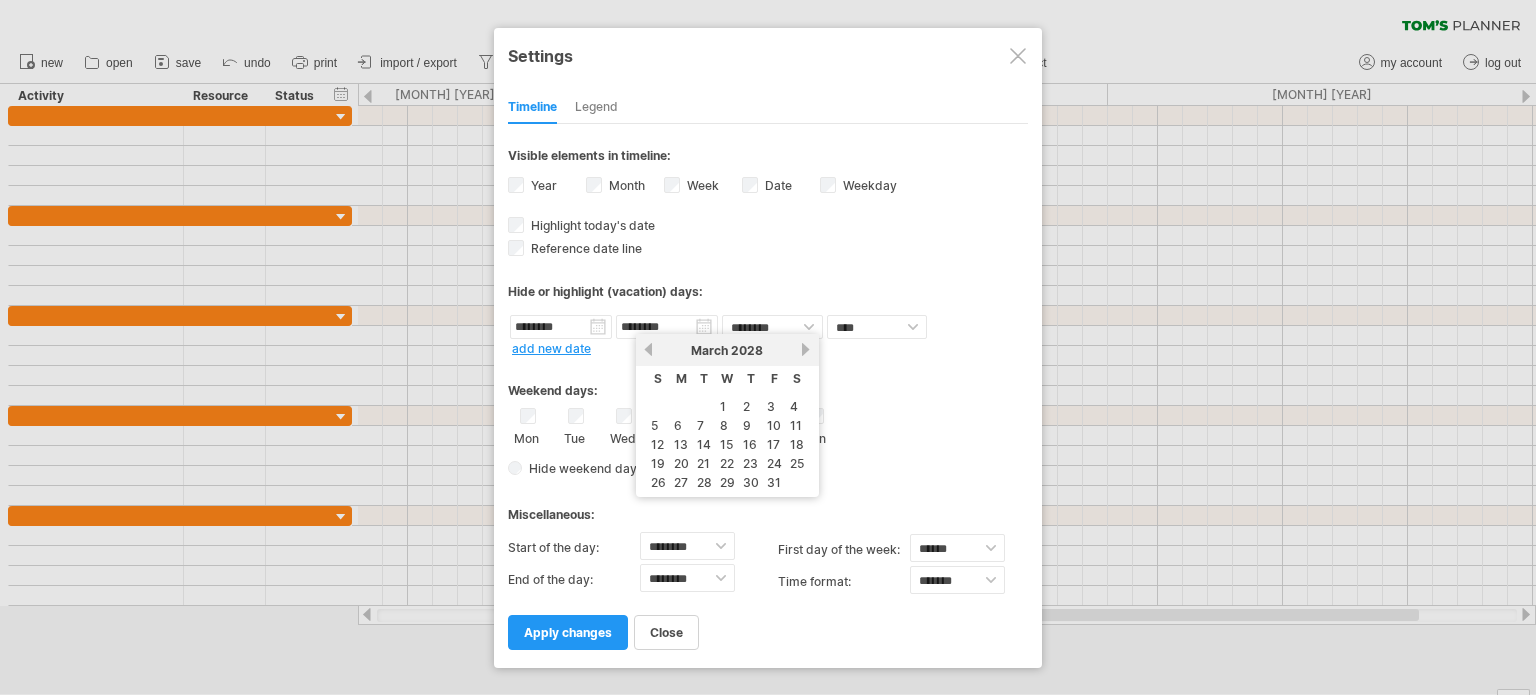 click on "next" at bounding box center (806, 349) 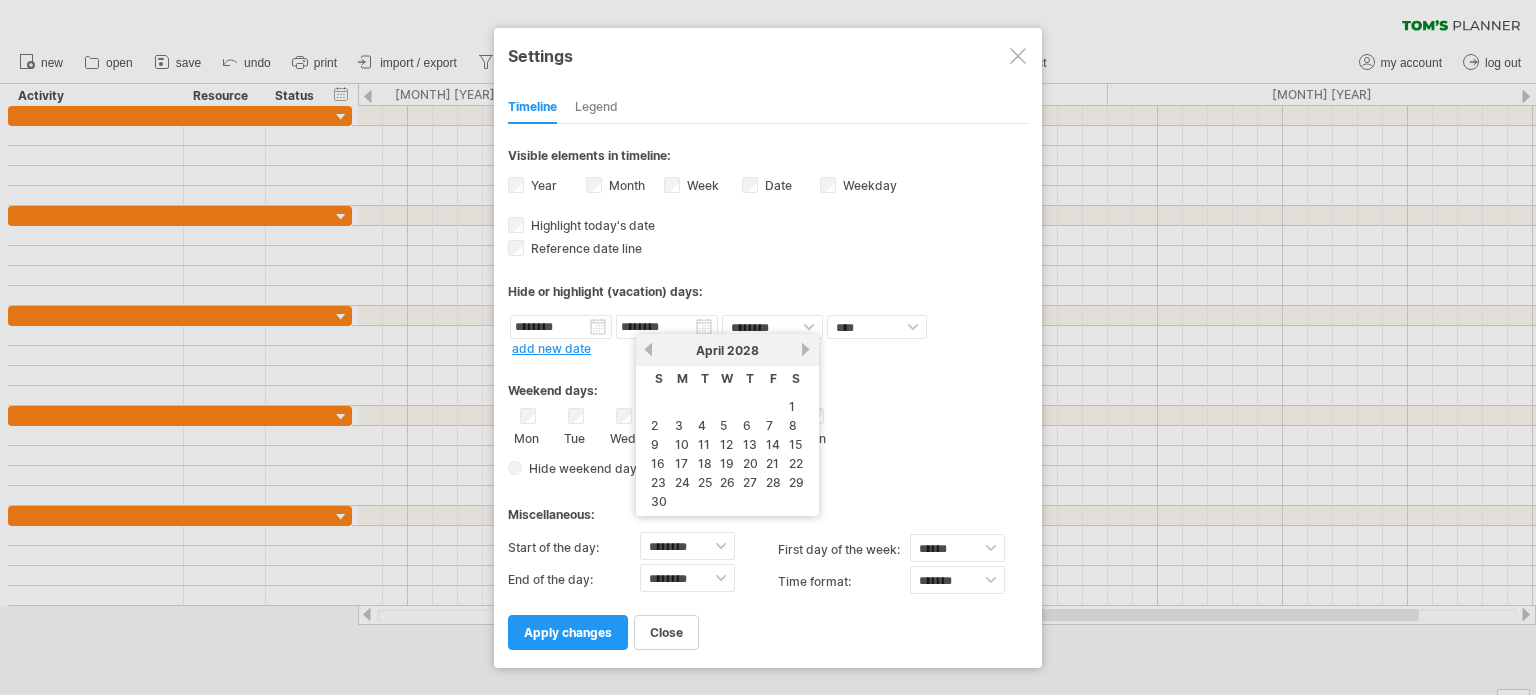 click on "next" at bounding box center [806, 349] 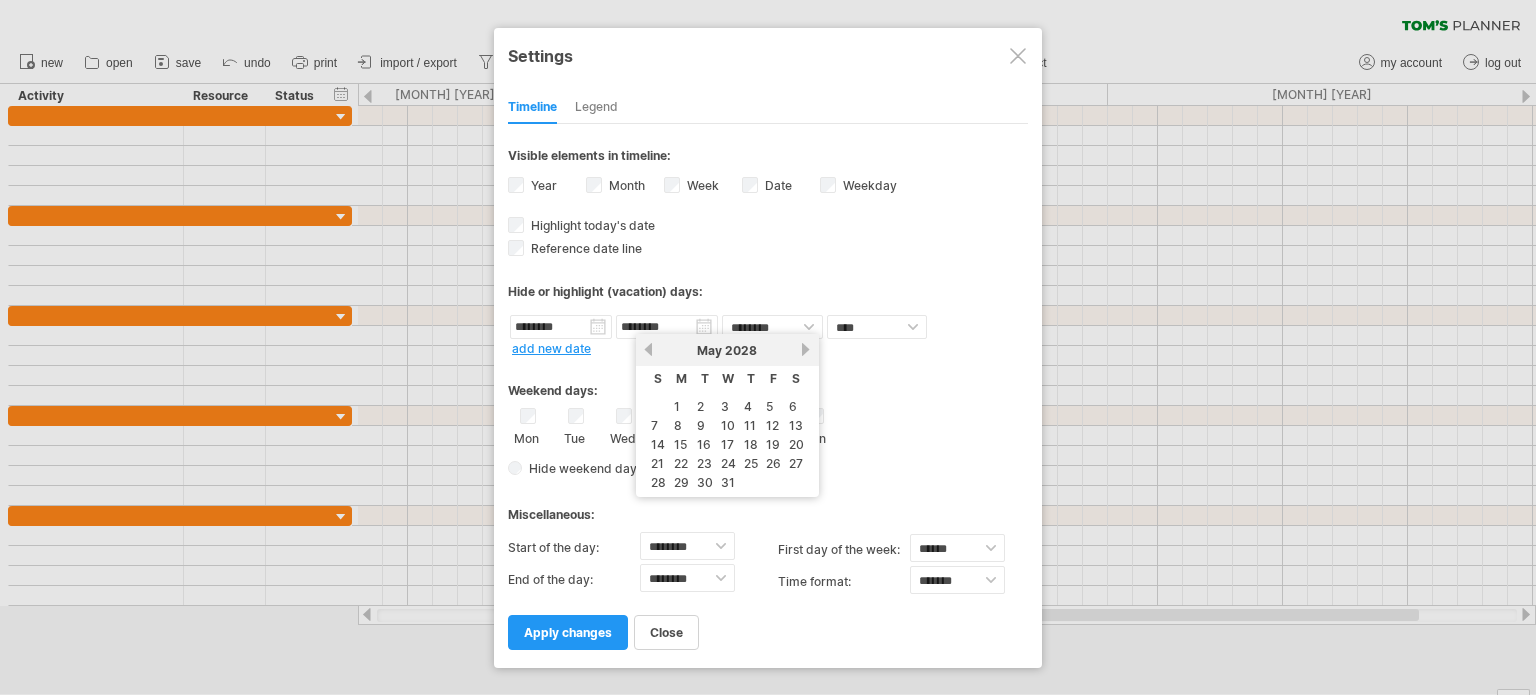 click on "next" at bounding box center [806, 349] 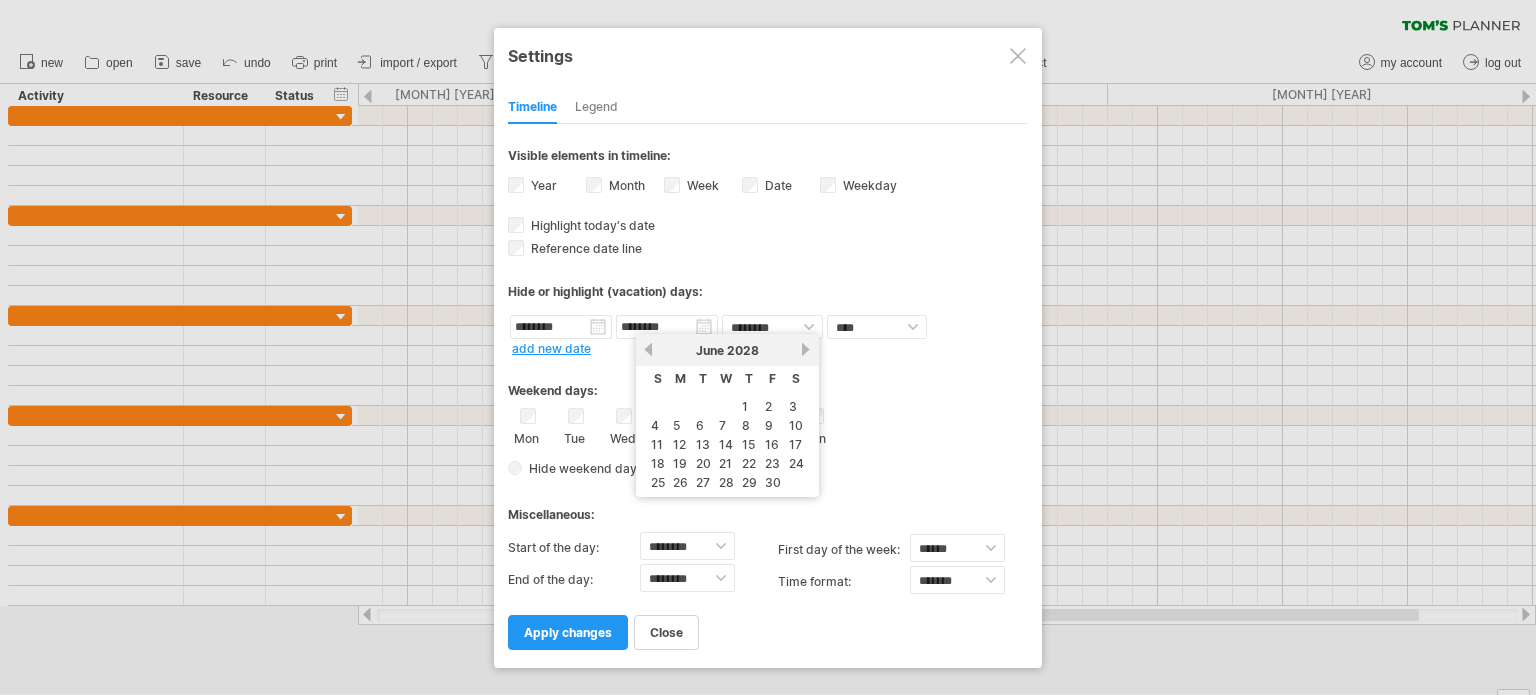 click on "next" at bounding box center (806, 349) 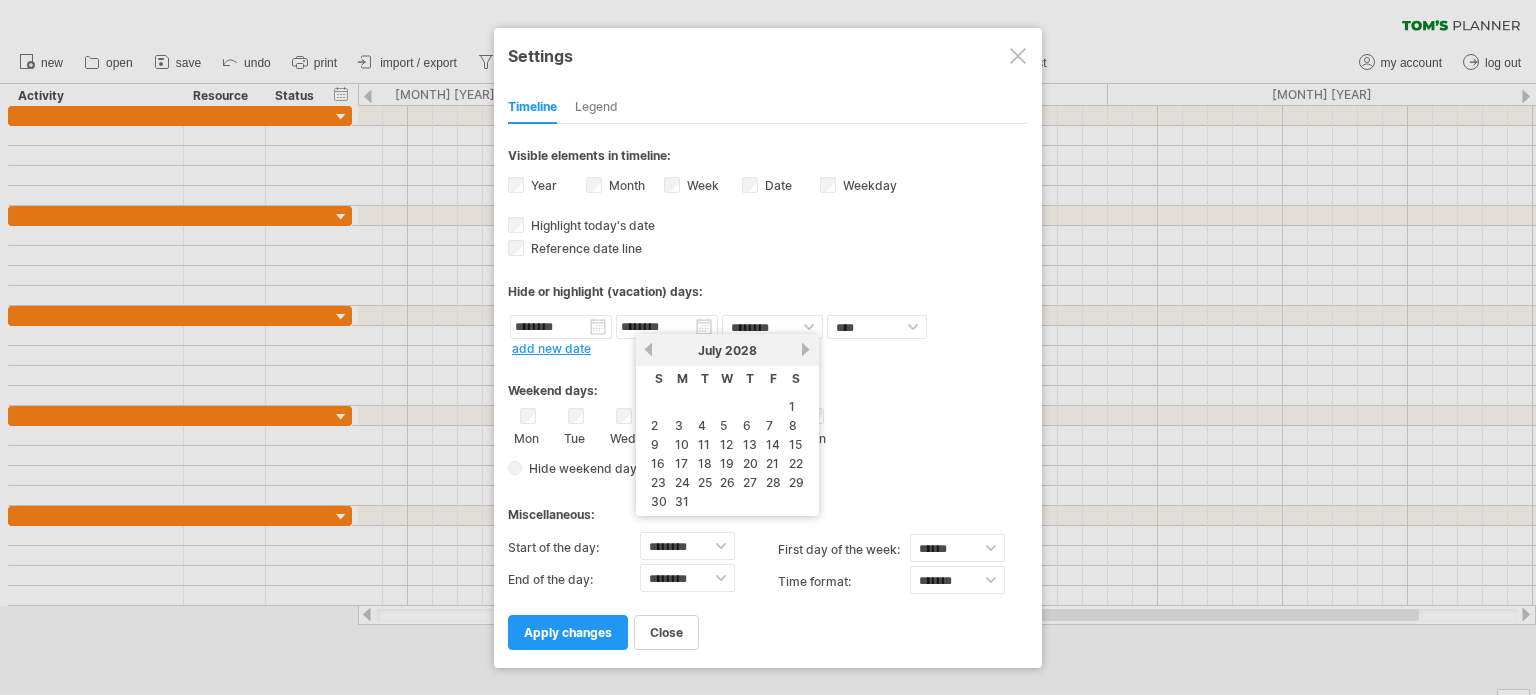 click on "next" at bounding box center [806, 349] 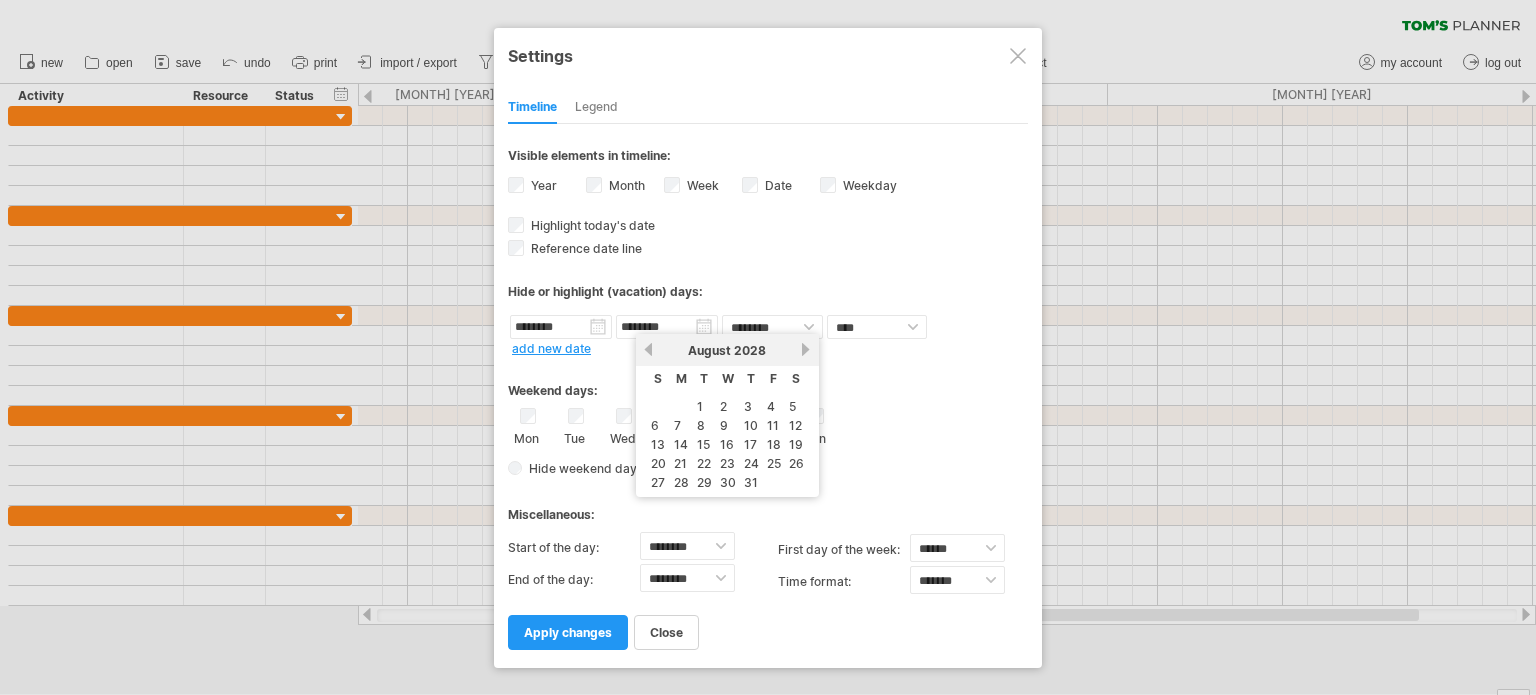 click on "next" at bounding box center [806, 349] 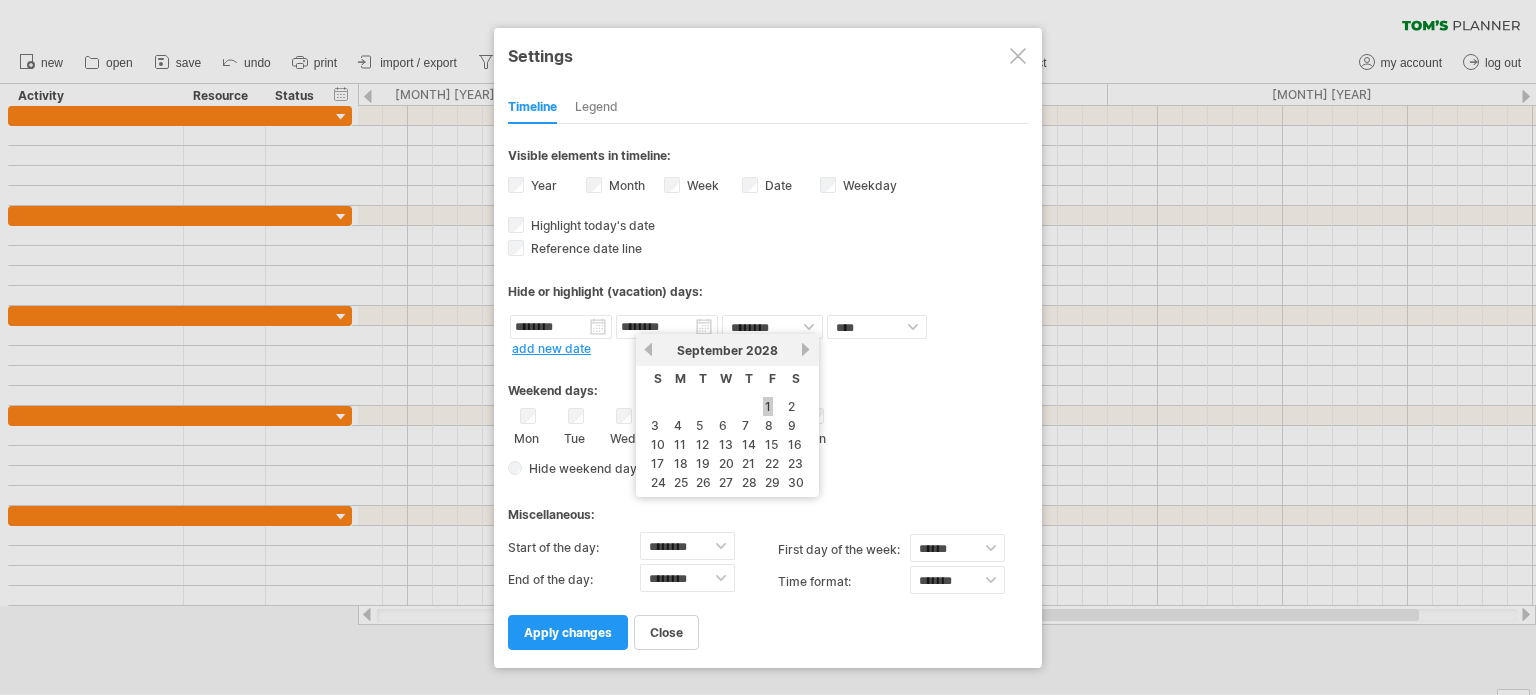 click on "1" at bounding box center [768, 406] 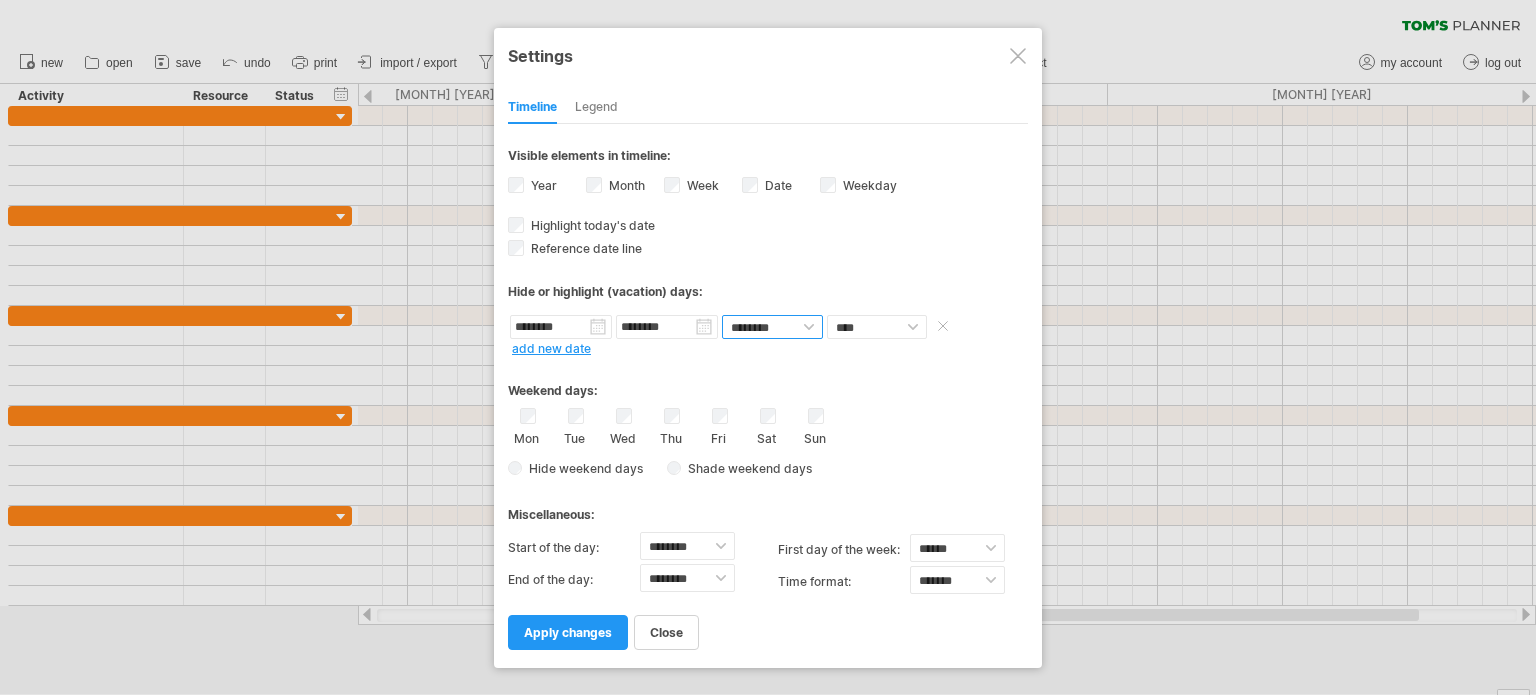click on "******** ********" at bounding box center [772, 327] 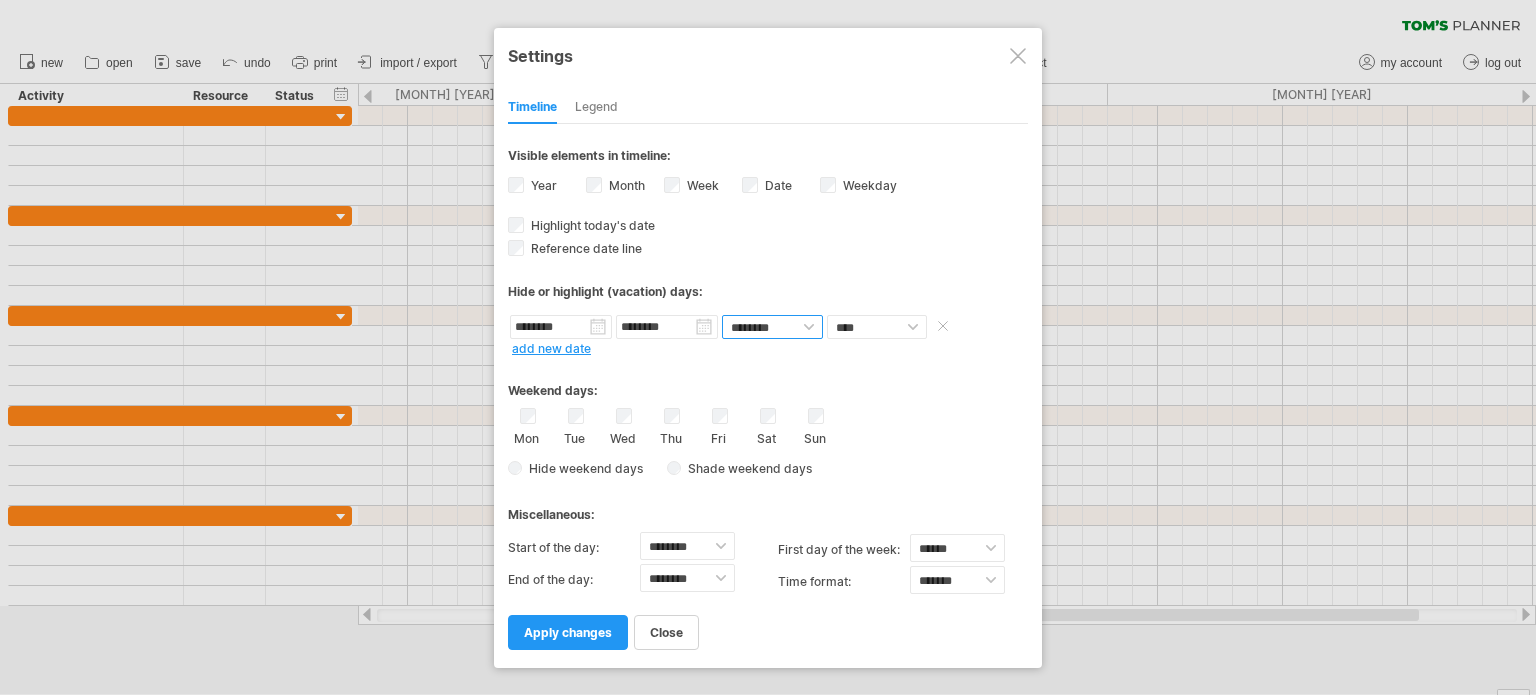select on "*" 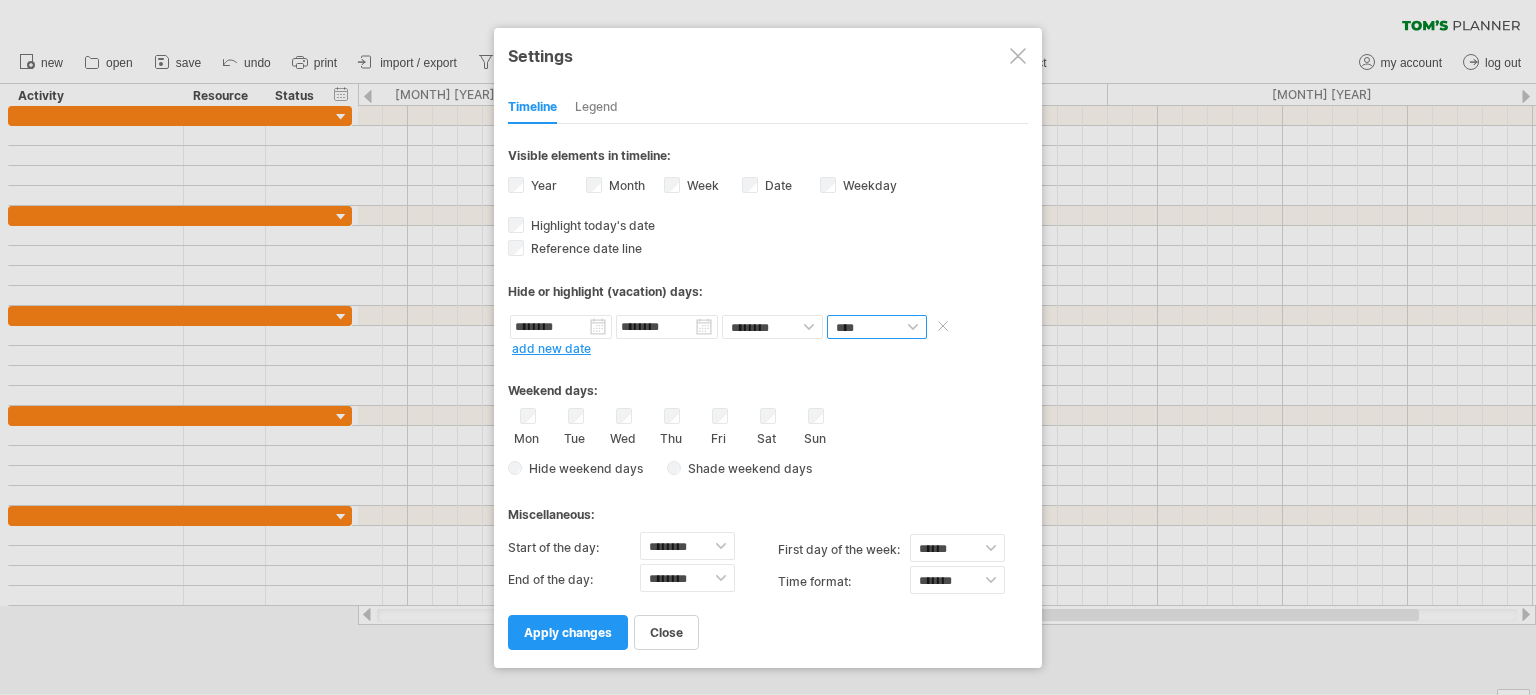 click on "**** *****" at bounding box center [877, 327] 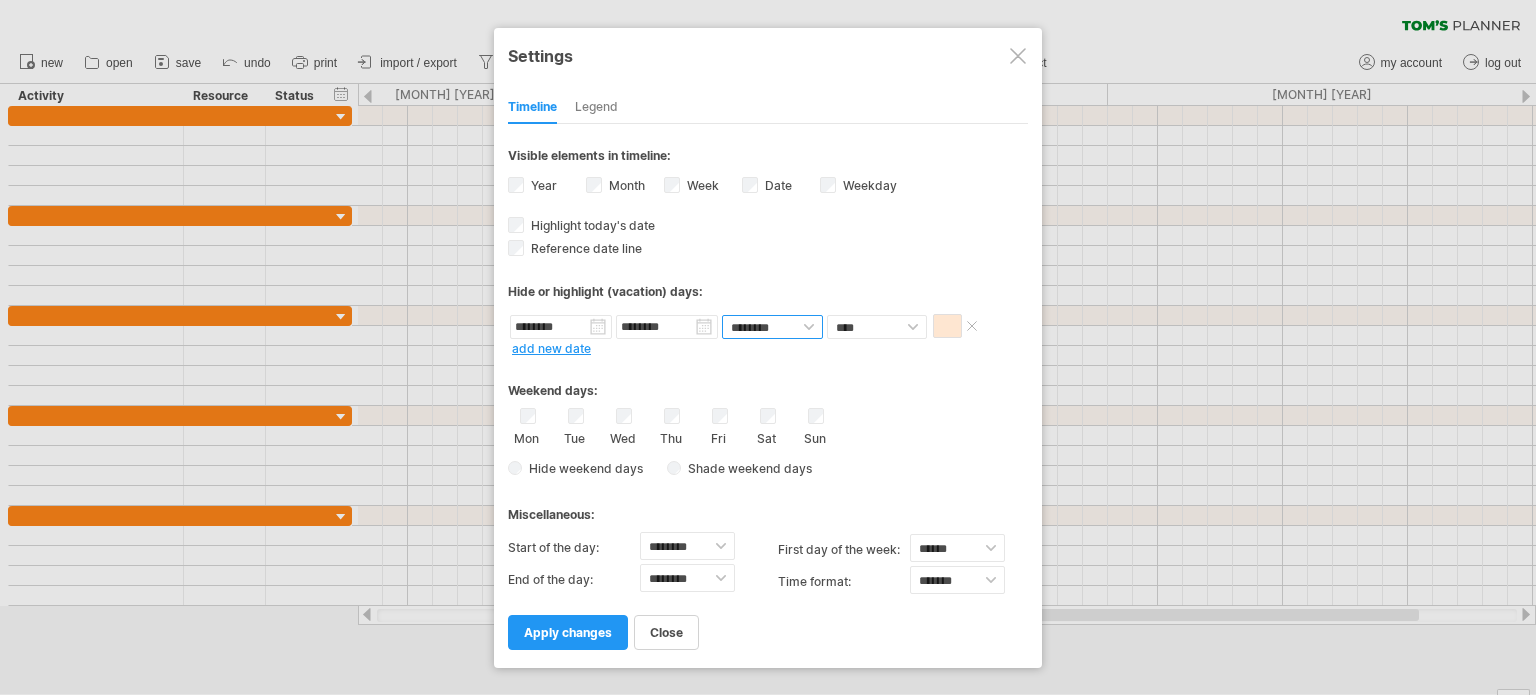 click on "******** ********" at bounding box center (772, 327) 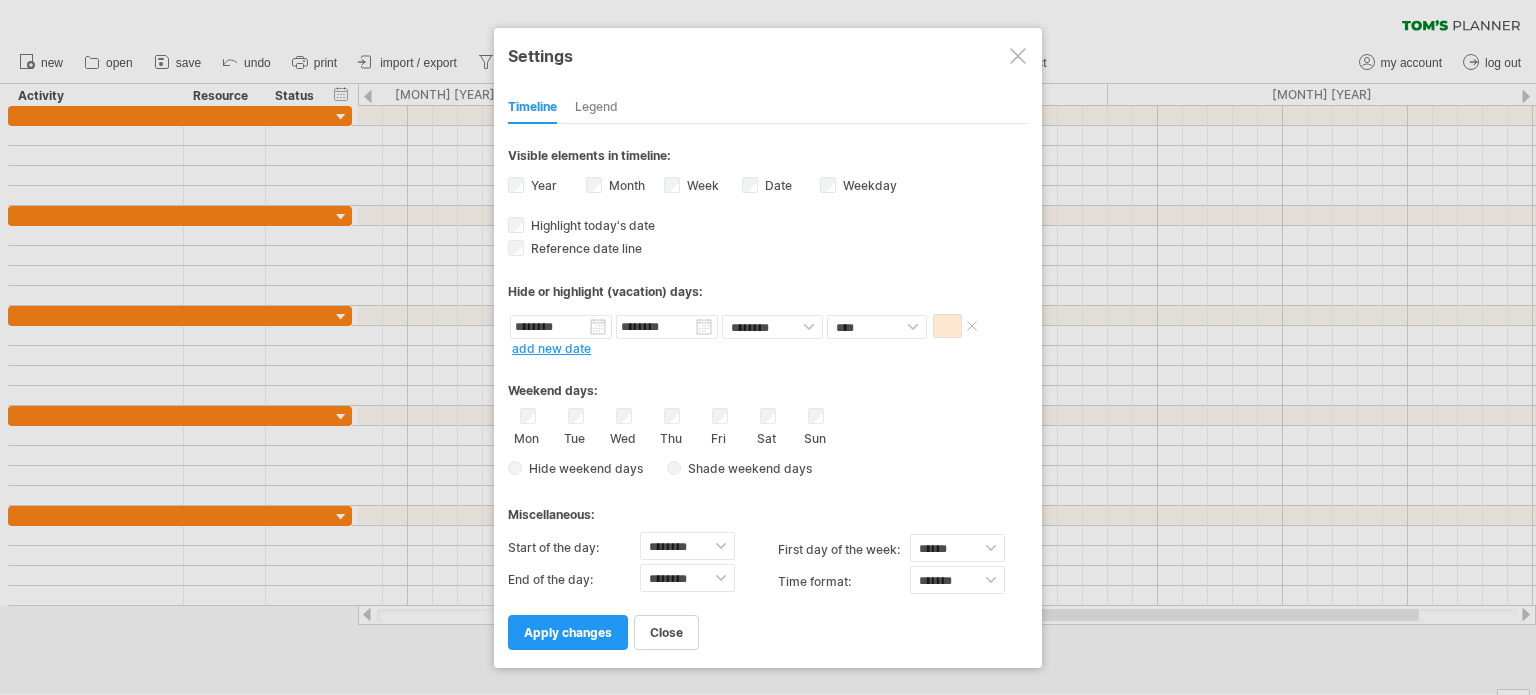 click at bounding box center (972, 325) 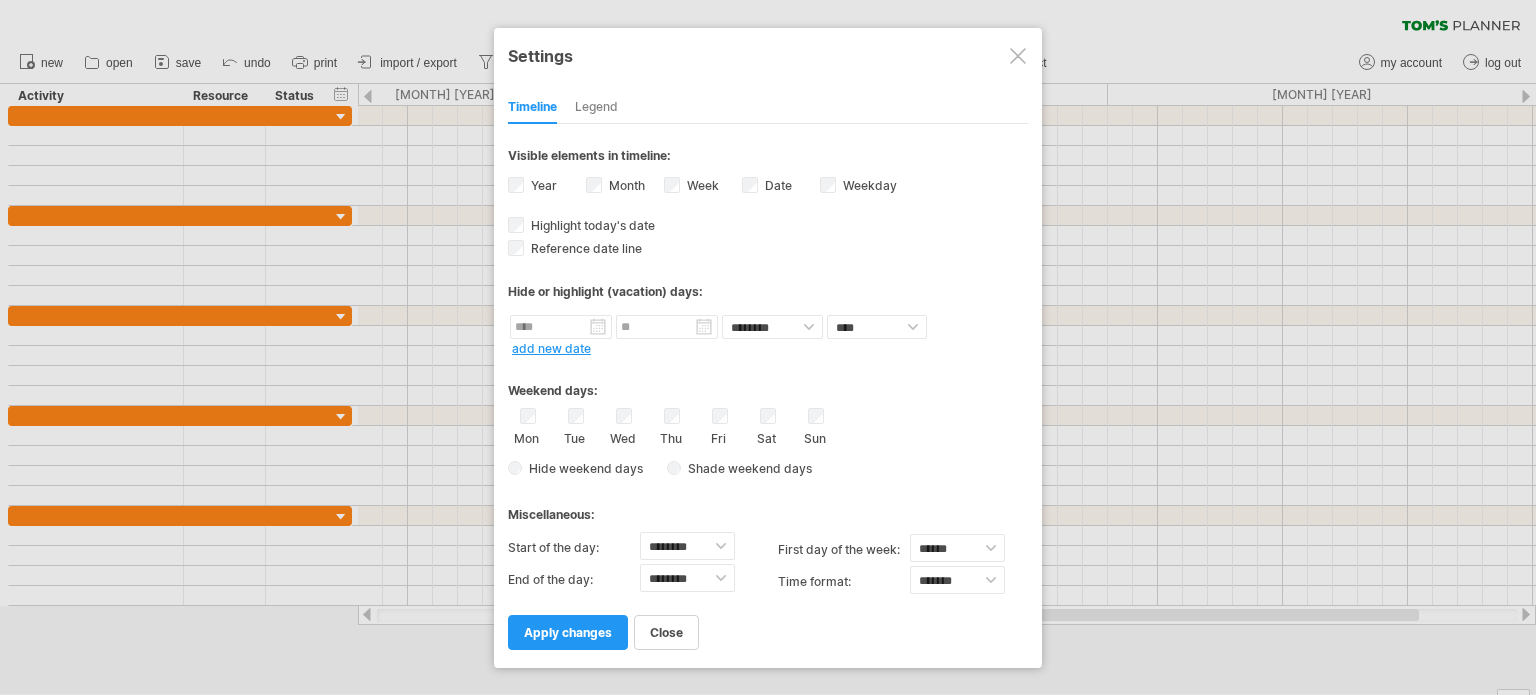 click on "Legend" at bounding box center (596, 108) 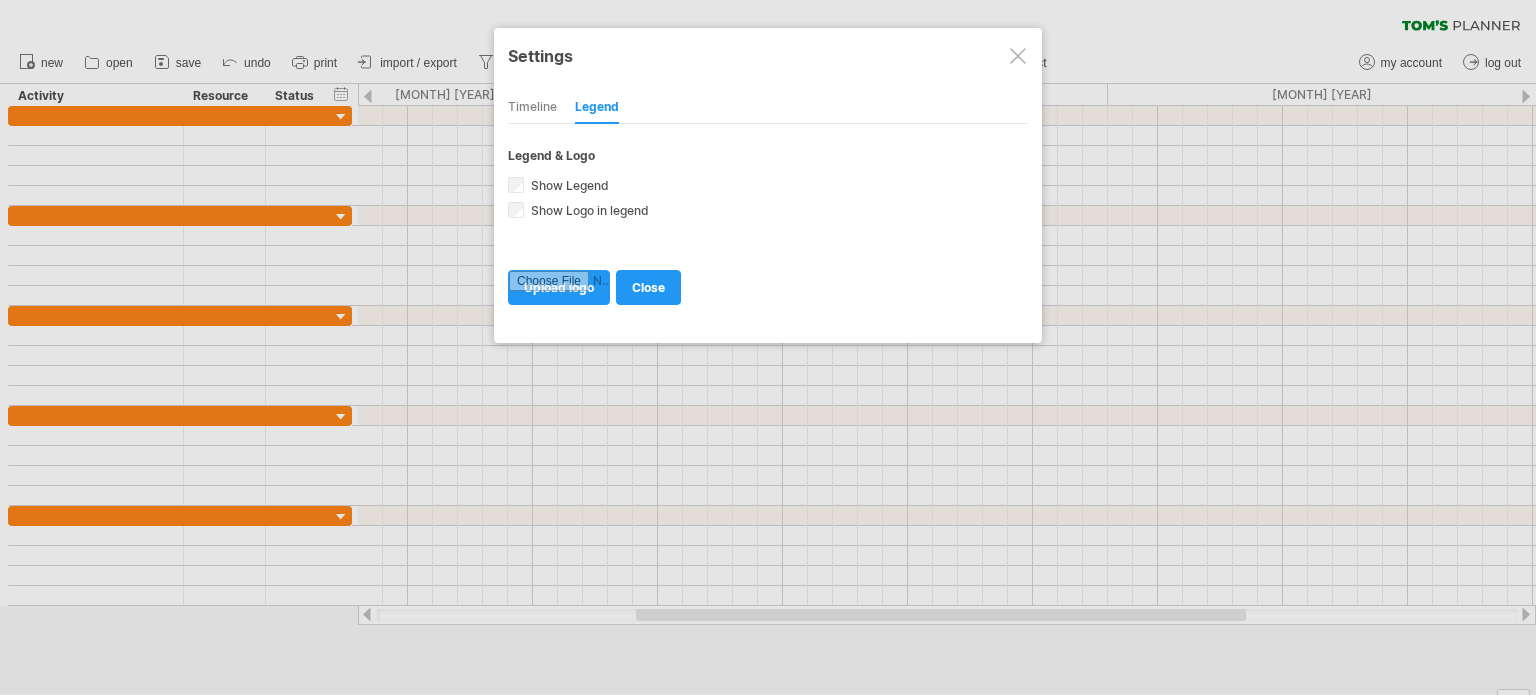 click on "Timeline" at bounding box center [532, 108] 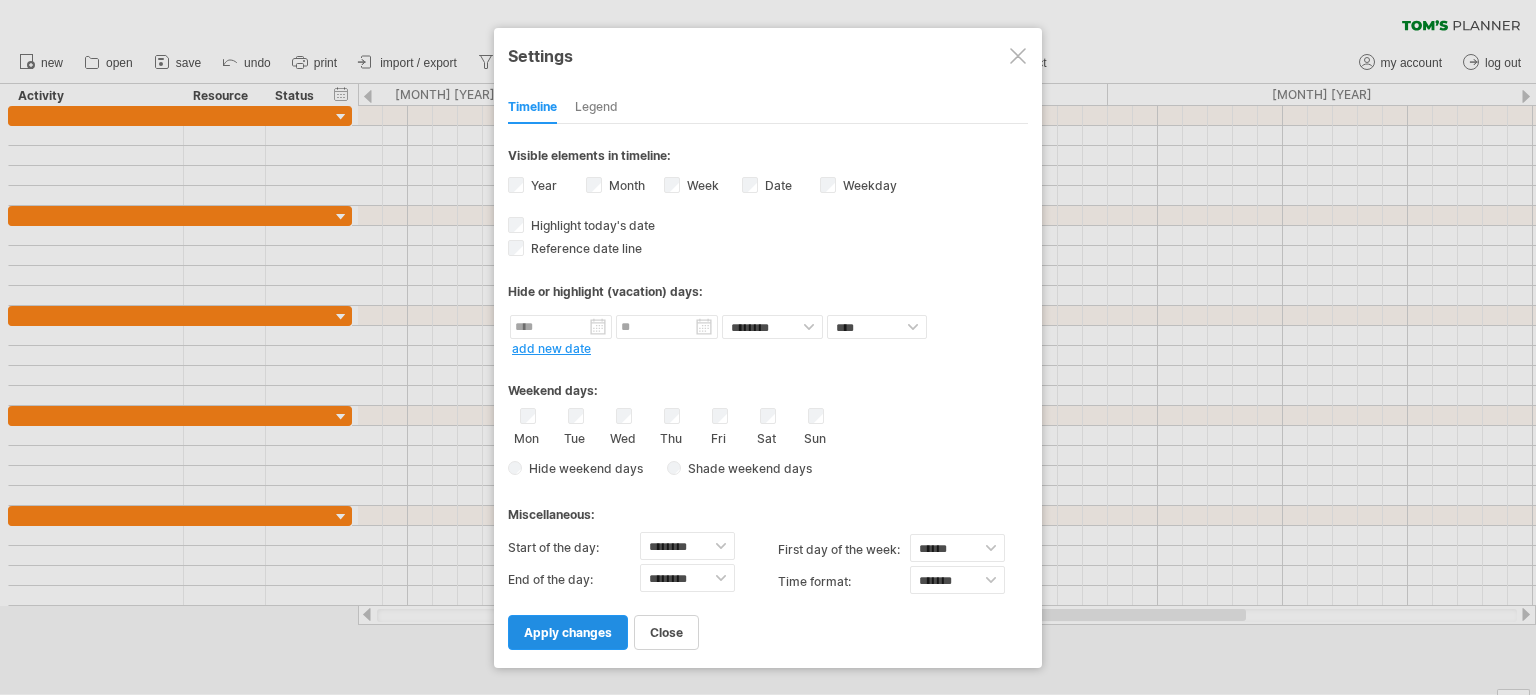 click on "apply changes" at bounding box center [568, 632] 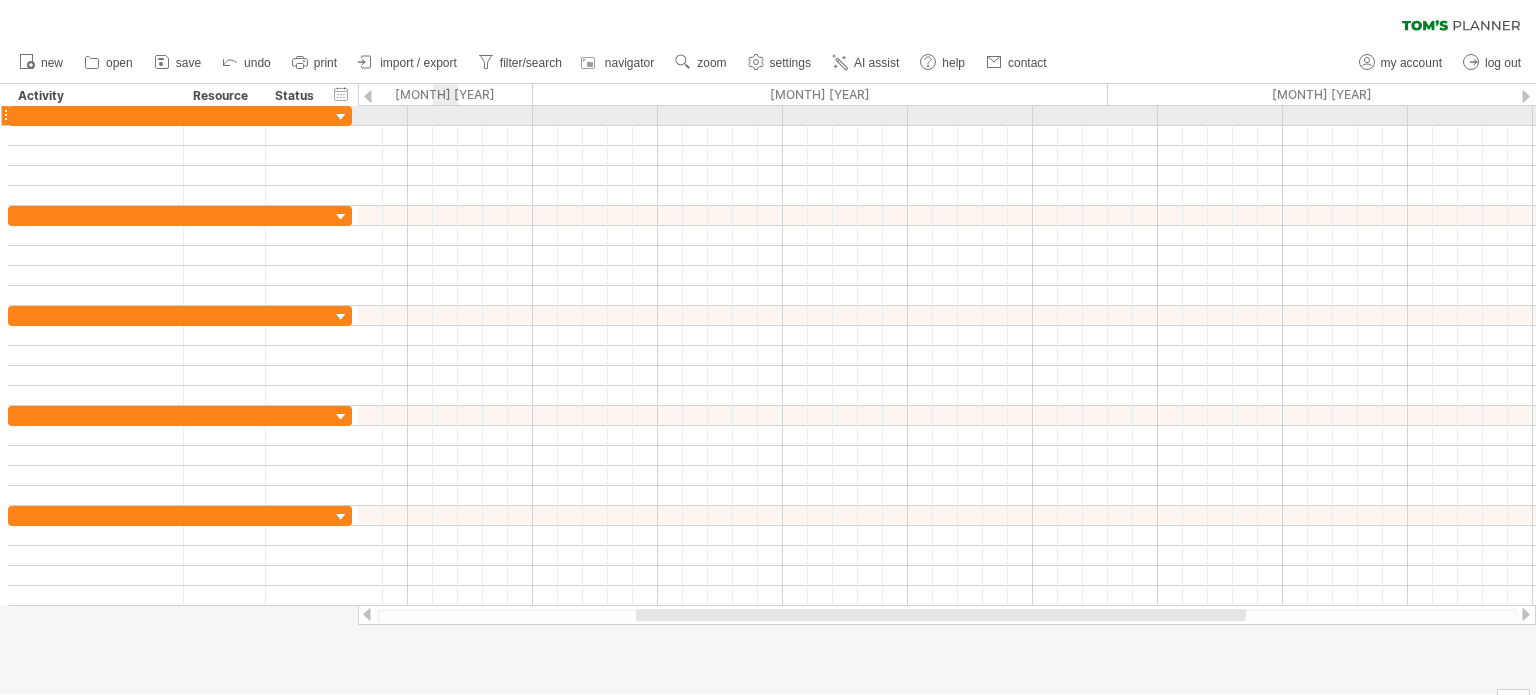 click at bounding box center (947, 116) 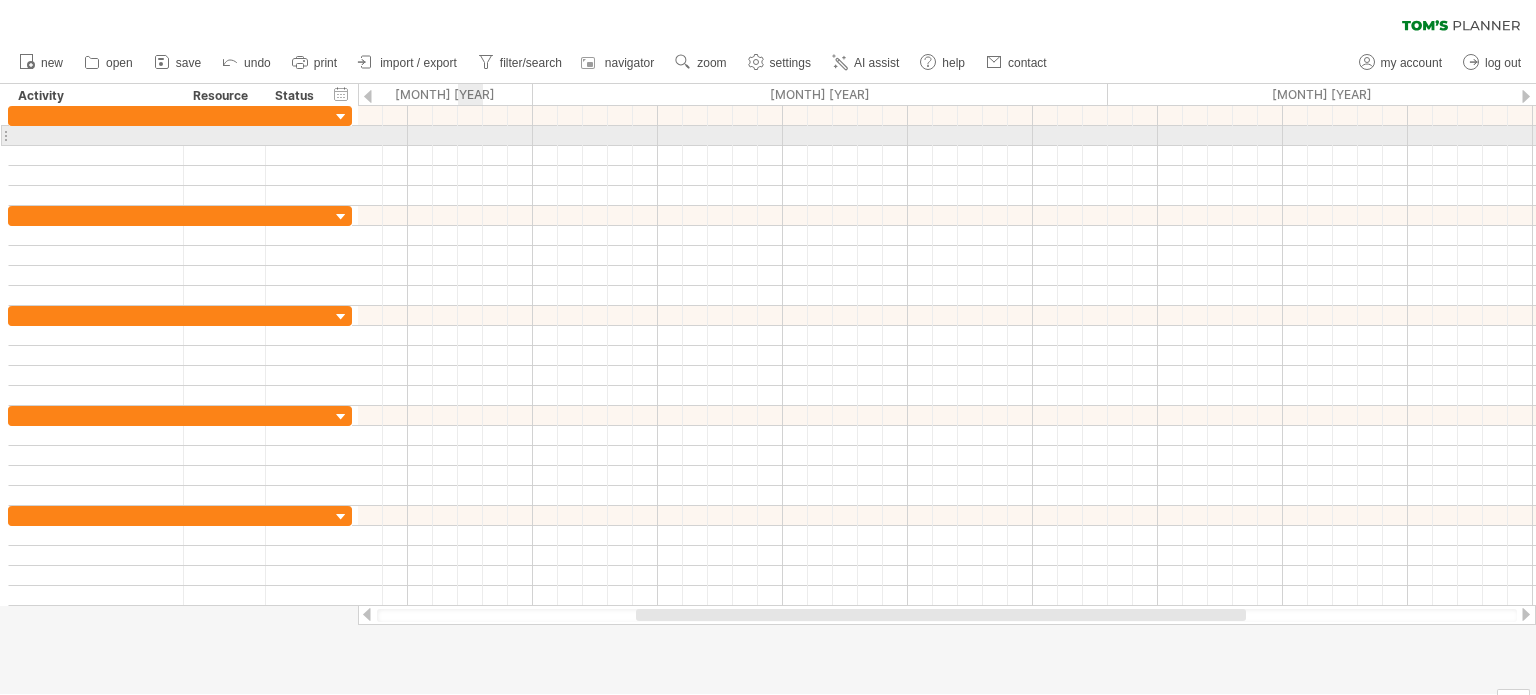 click at bounding box center [947, 136] 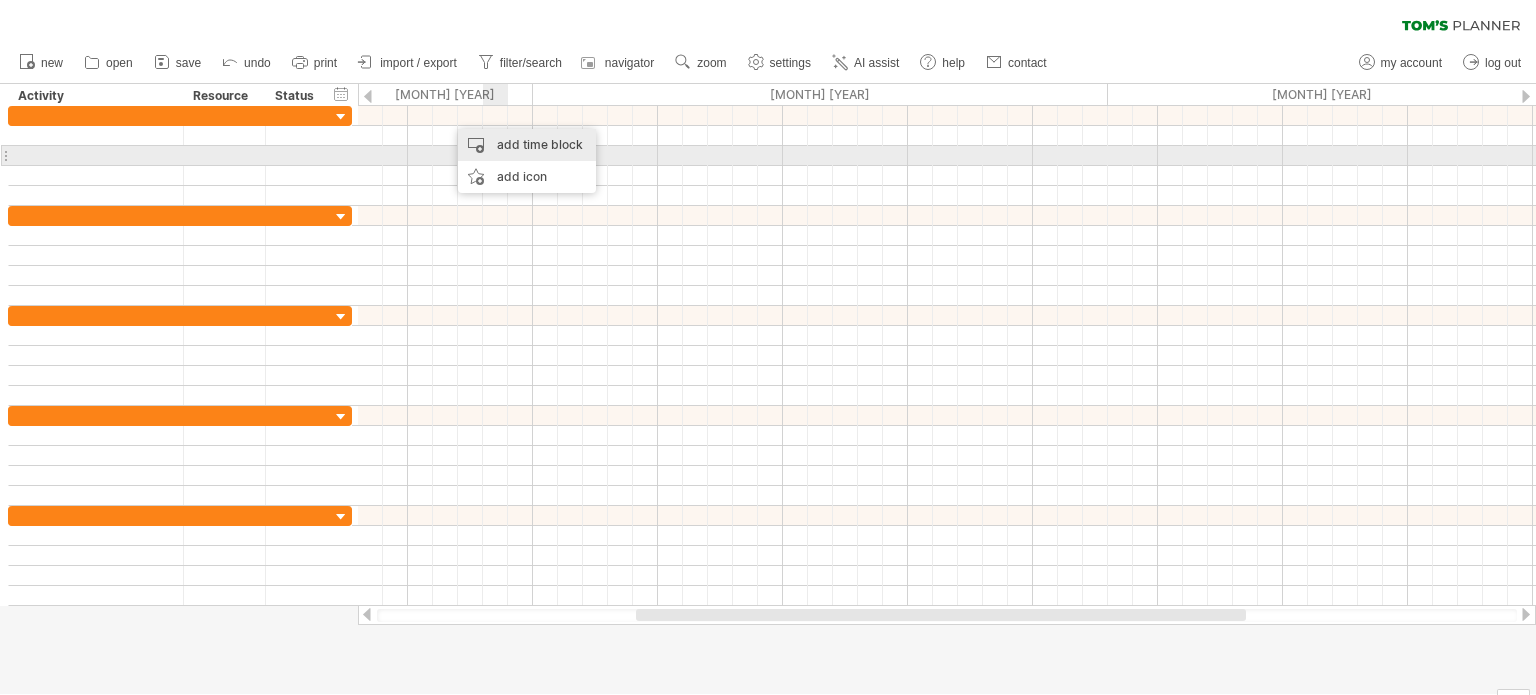 click on "add time block" at bounding box center (527, 145) 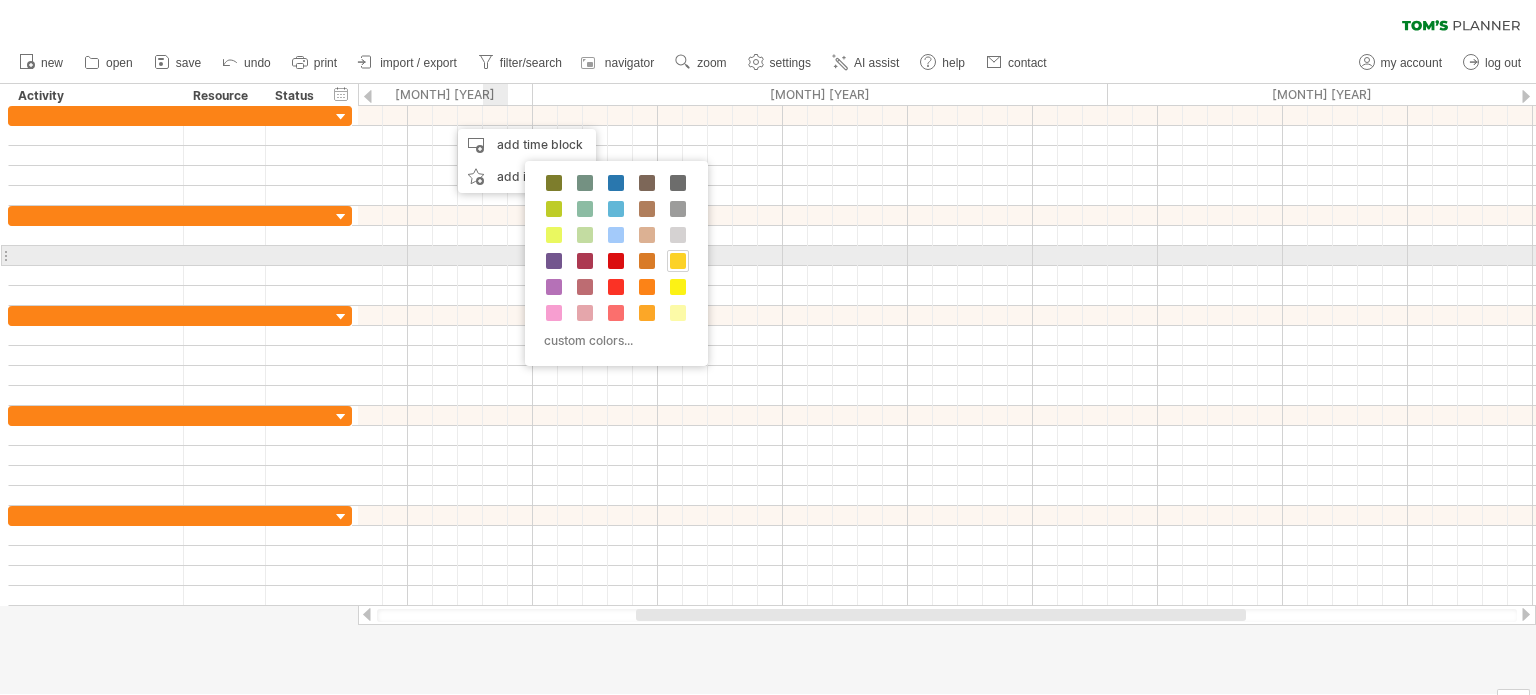 click at bounding box center (678, 261) 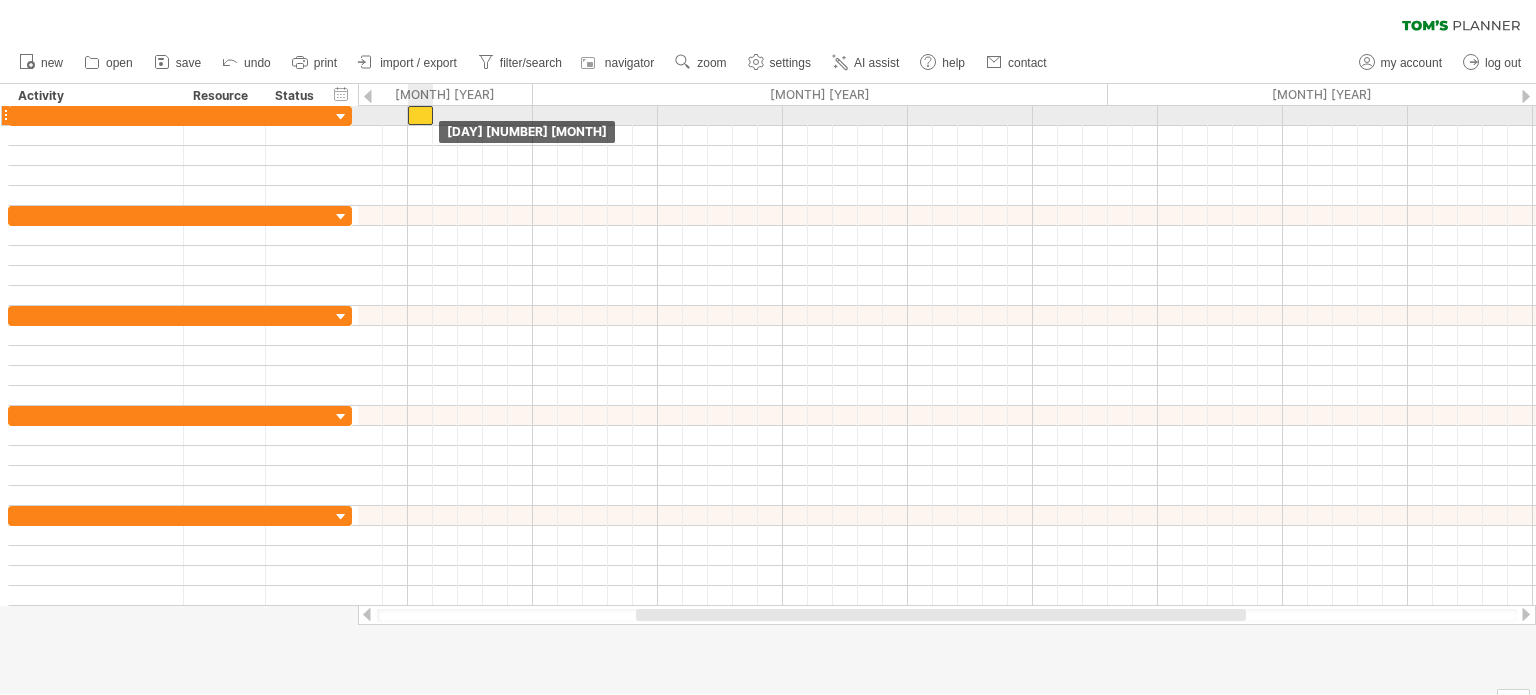drag, startPoint x: 460, startPoint y: 111, endPoint x: 424, endPoint y: 107, distance: 36.221542 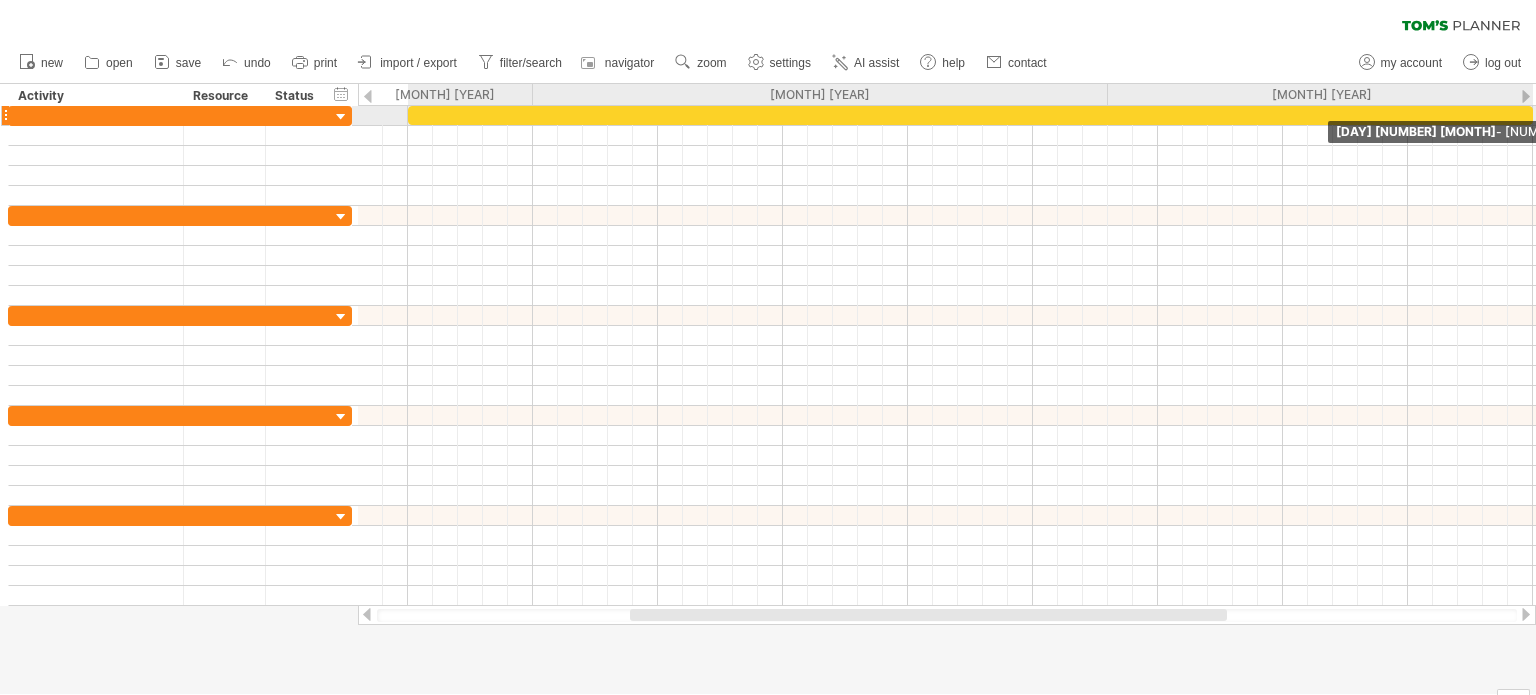 drag, startPoint x: 432, startPoint y: 117, endPoint x: 1535, endPoint y: 114, distance: 1103.004 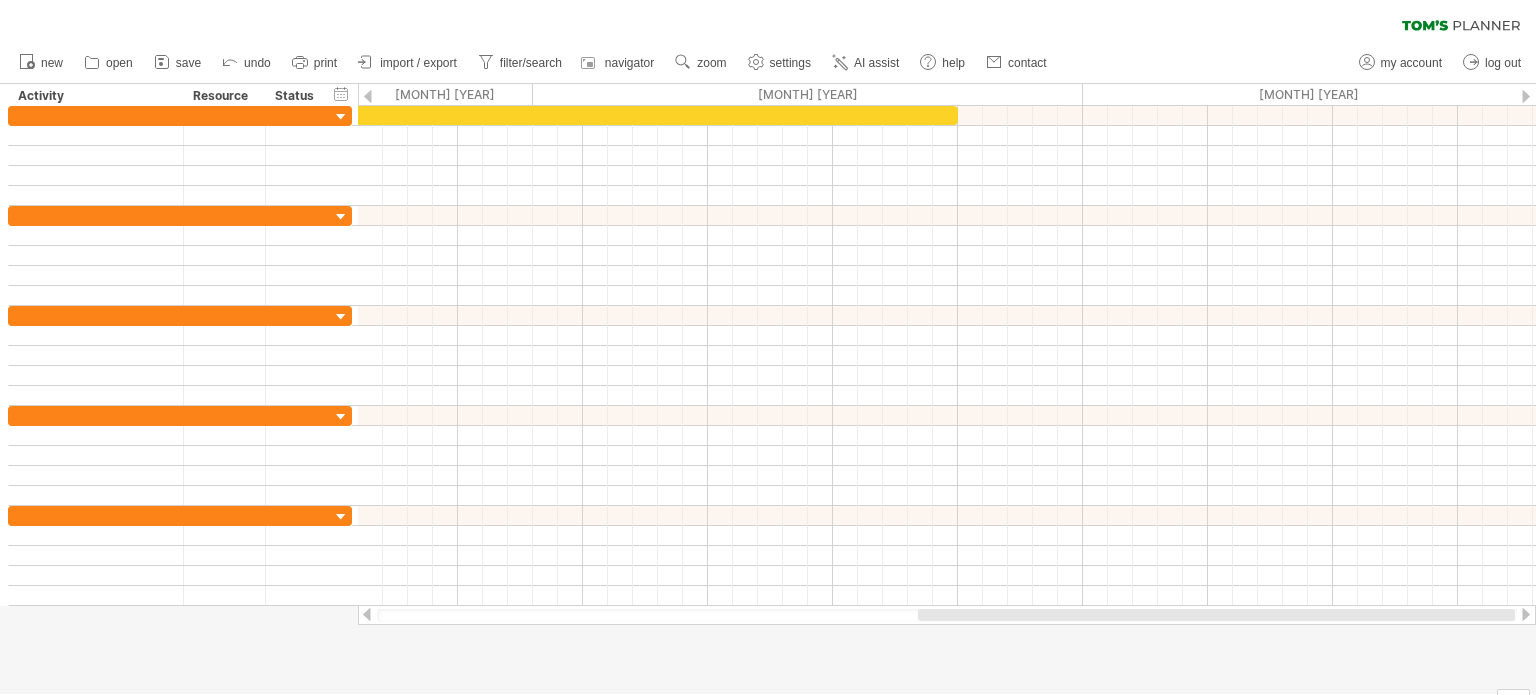 drag, startPoint x: 1155, startPoint y: 620, endPoint x: 1443, endPoint y: 607, distance: 288.29324 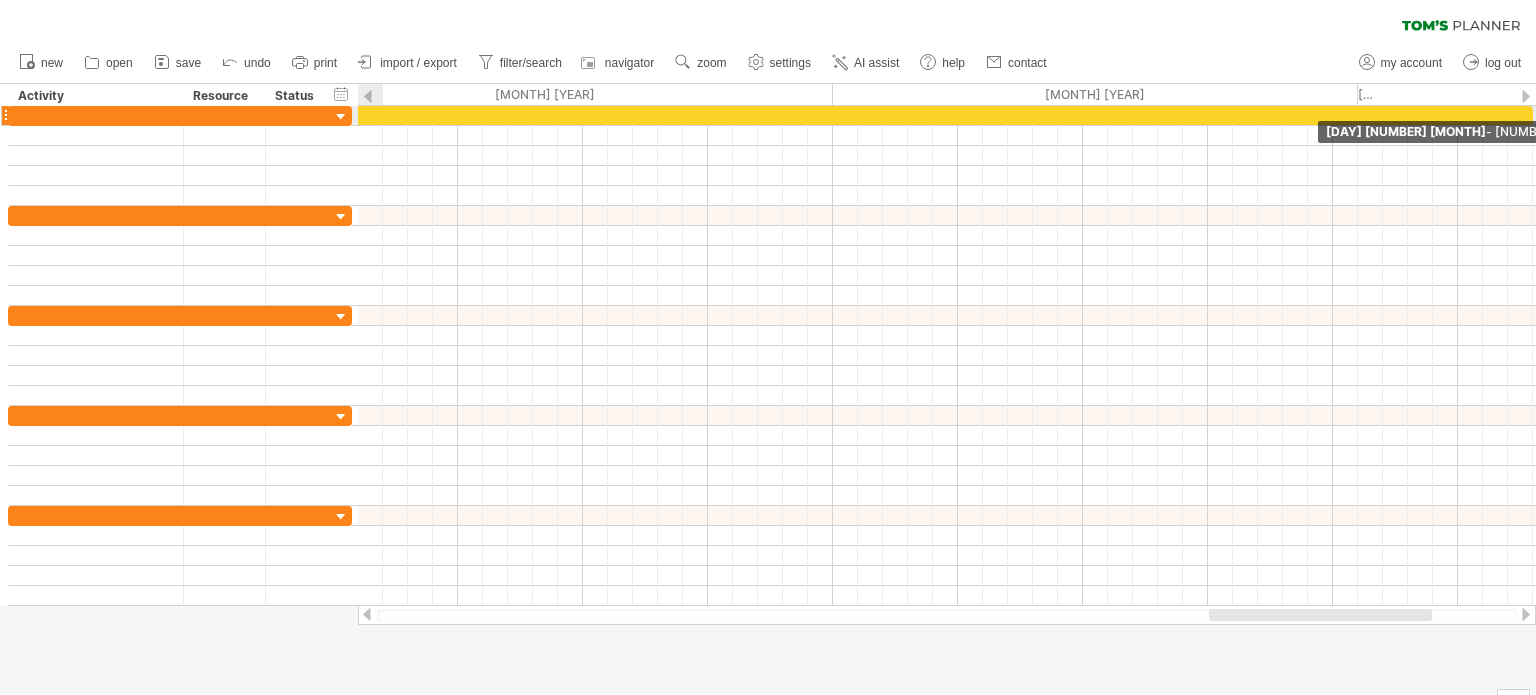 drag, startPoint x: 955, startPoint y: 112, endPoint x: 1535, endPoint y: 120, distance: 580.0552 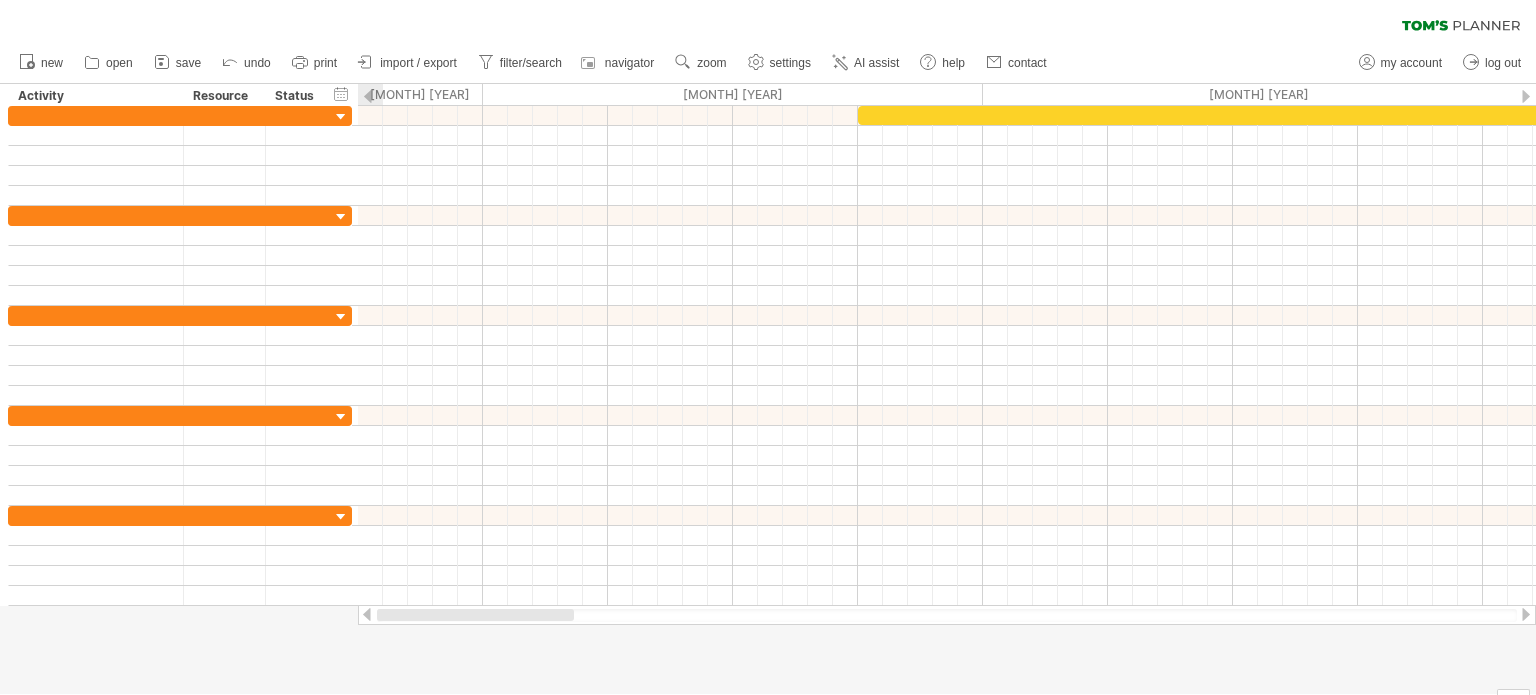 drag, startPoint x: 1256, startPoint y: 613, endPoint x: 392, endPoint y: 619, distance: 864.0208 